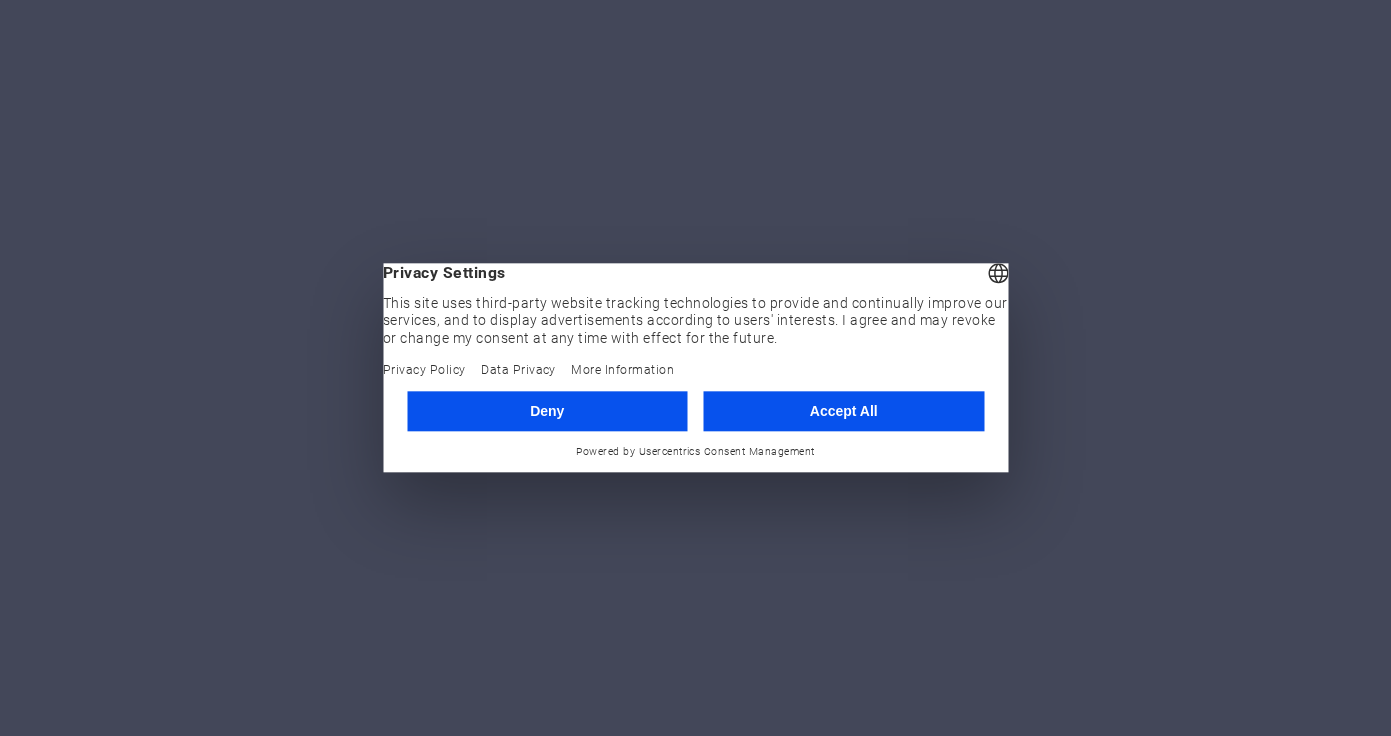scroll, scrollTop: 0, scrollLeft: 0, axis: both 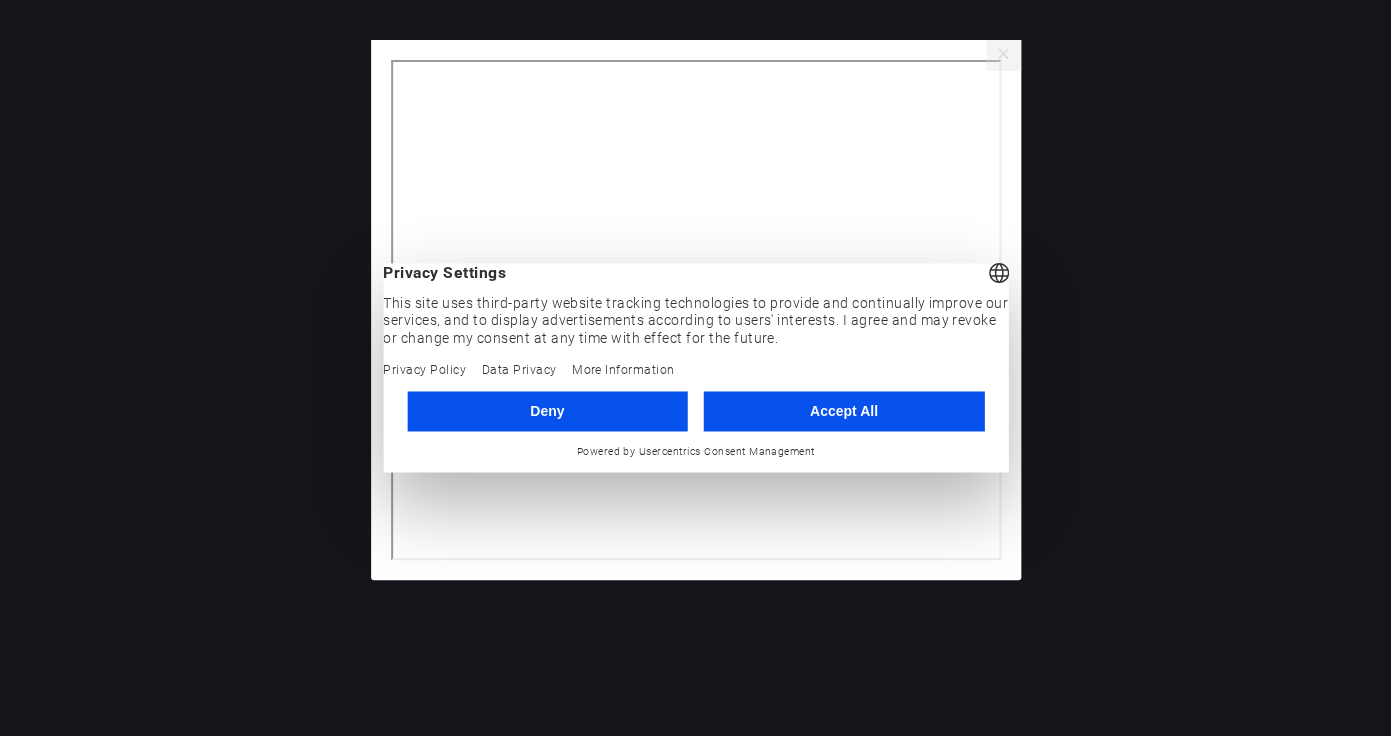 click on "Accept All" at bounding box center [844, 411] 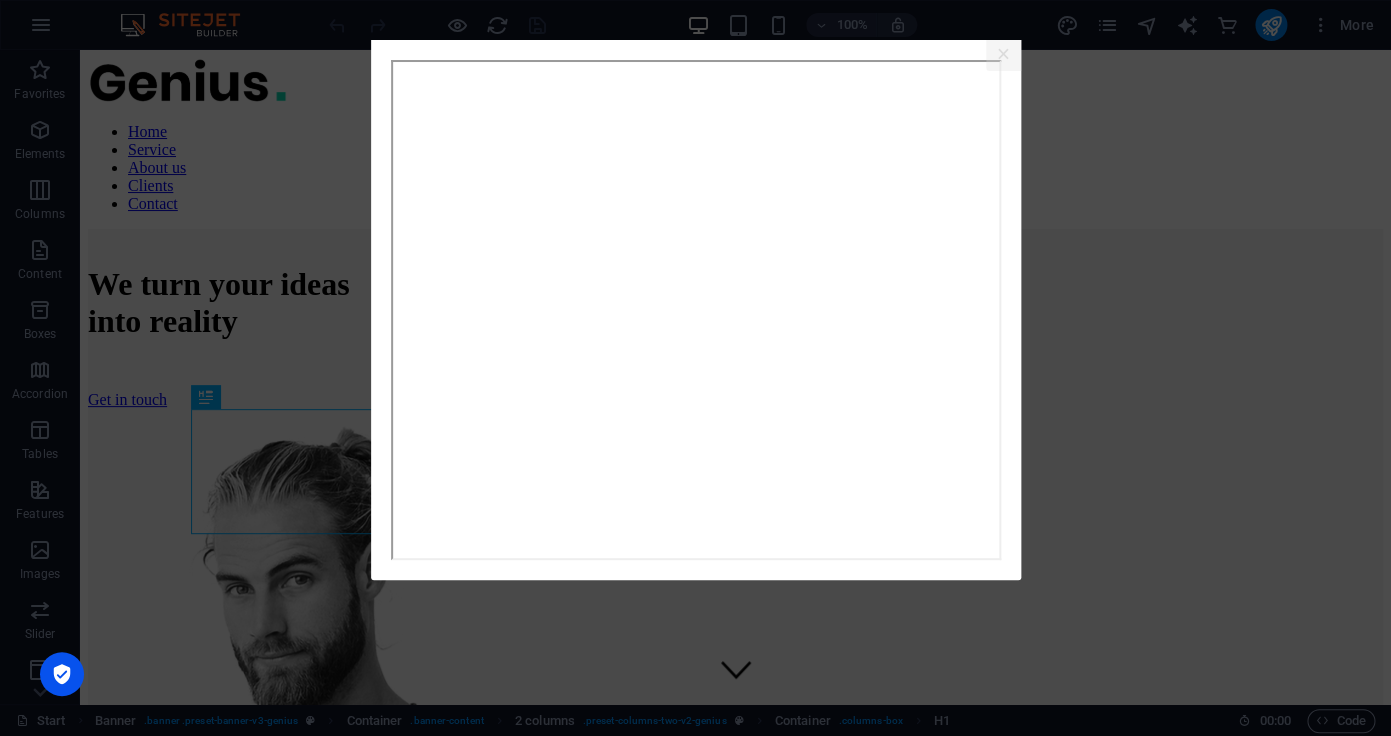 scroll, scrollTop: 0, scrollLeft: 0, axis: both 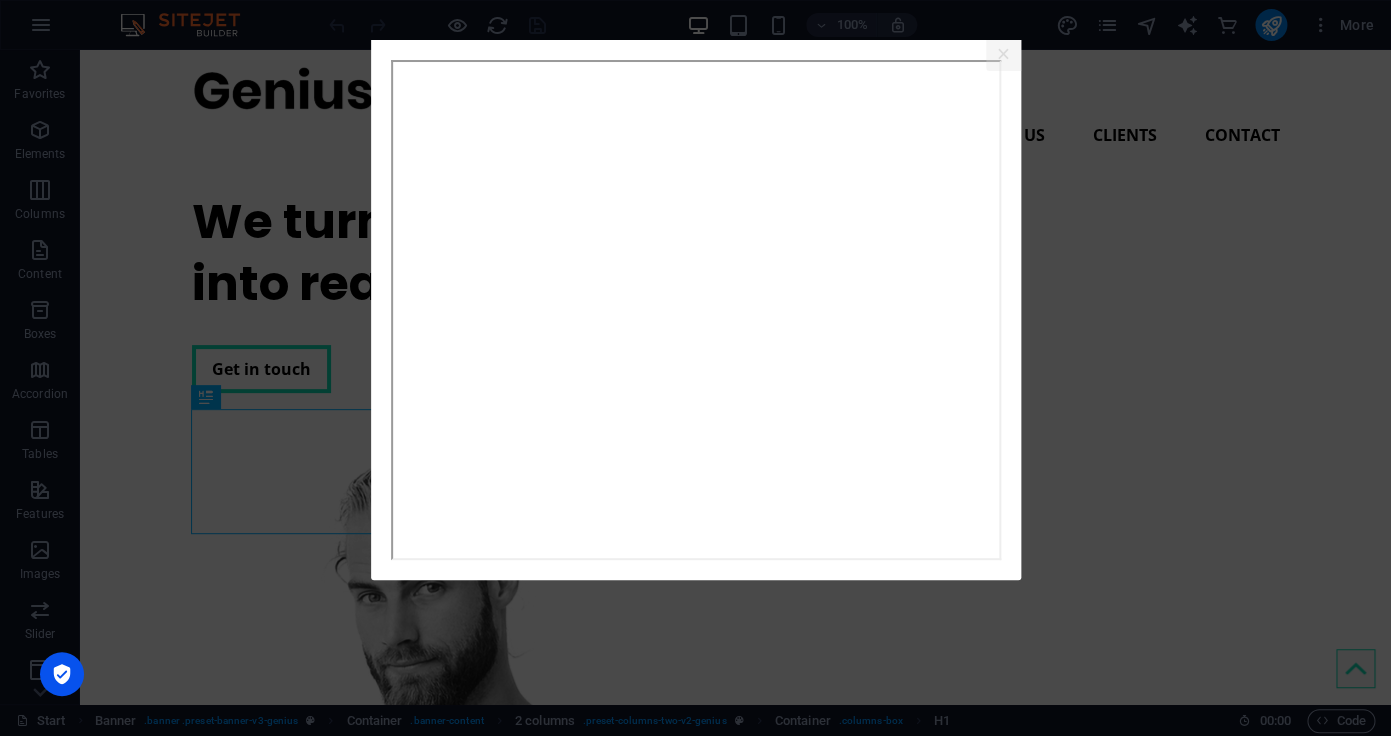 click on "×" 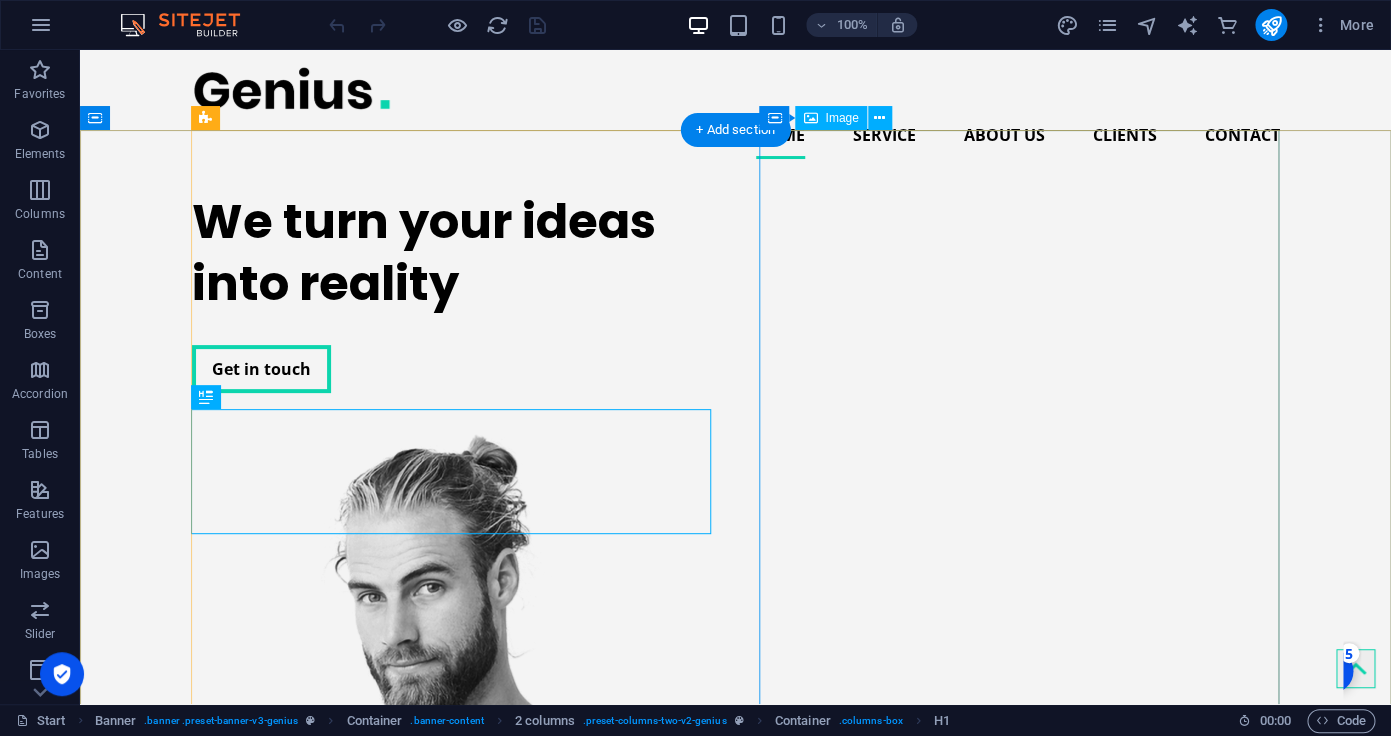 scroll, scrollTop: 0, scrollLeft: 0, axis: both 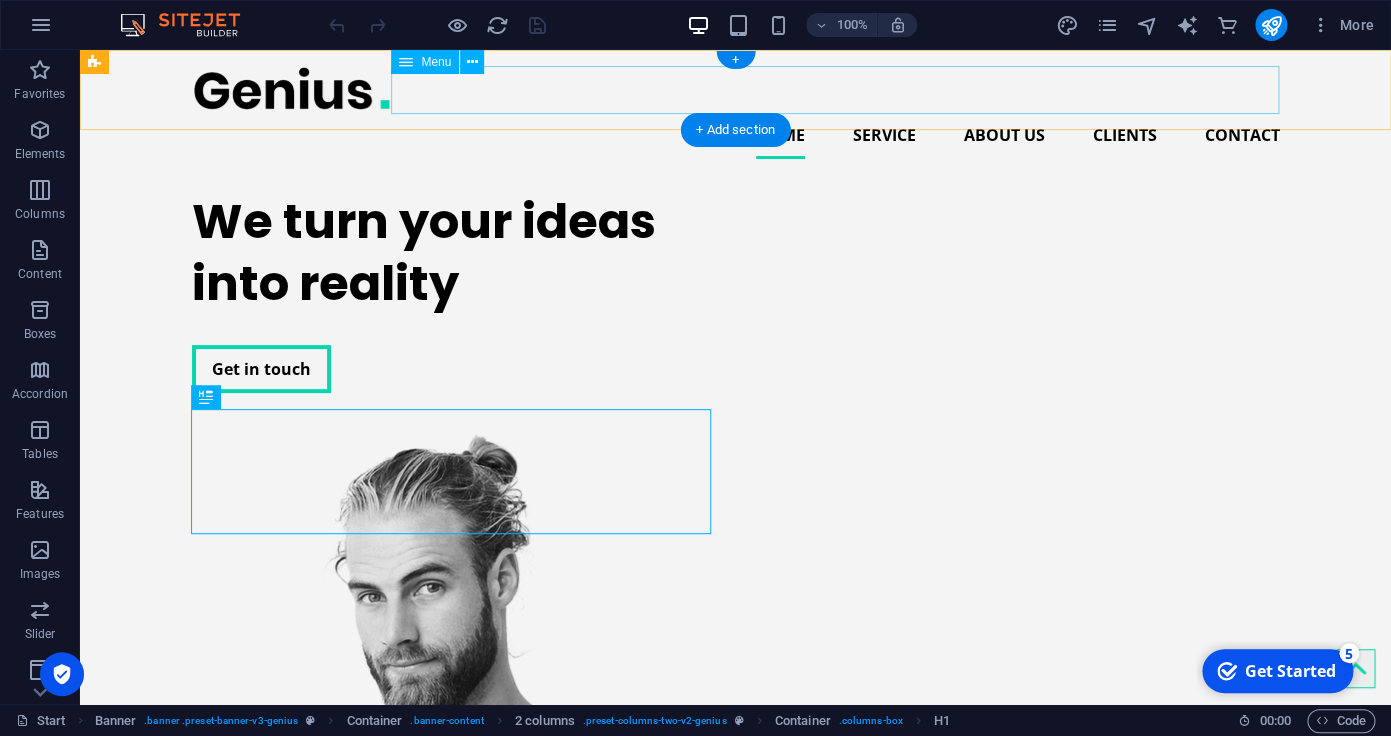 click on "Home Service About us Clients Contact" at bounding box center [736, 135] 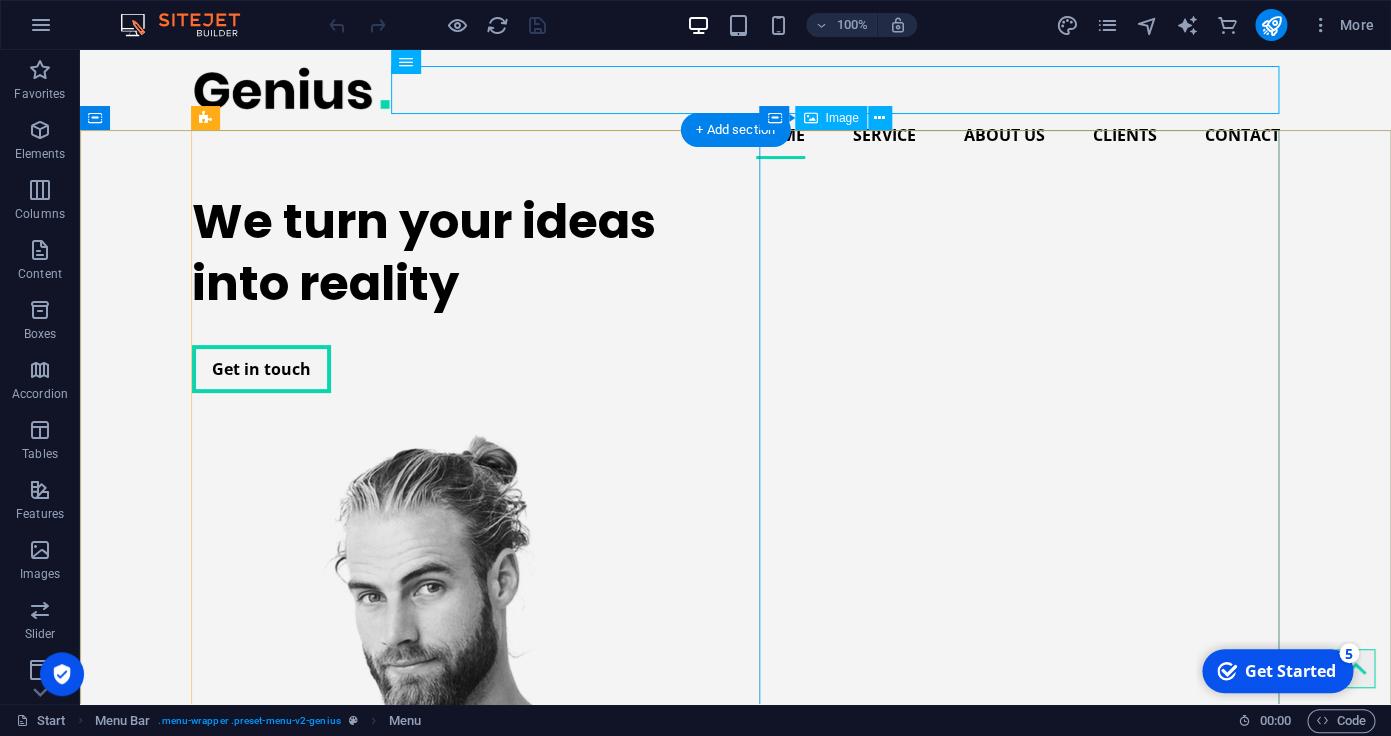 click at bounding box center (452, 813) 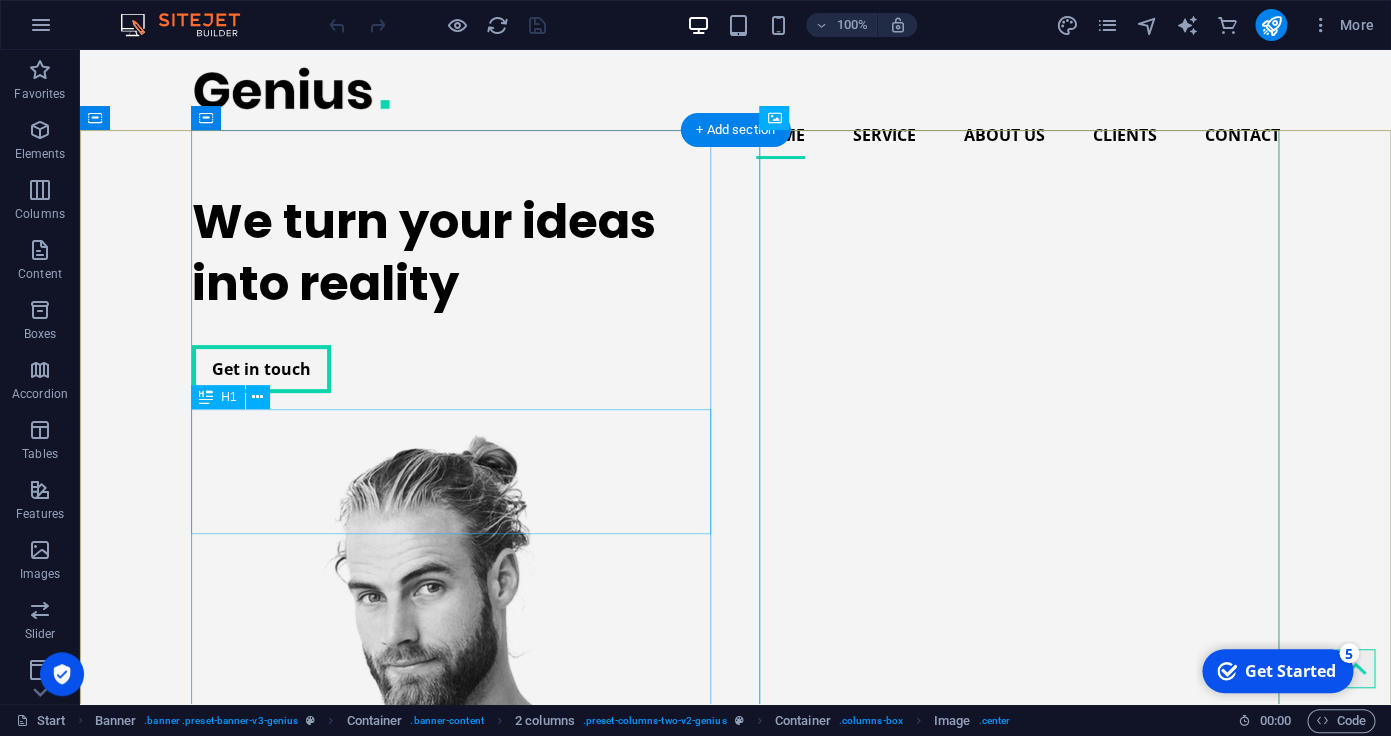 click on "We turn your ideas into reality" at bounding box center (452, 253) 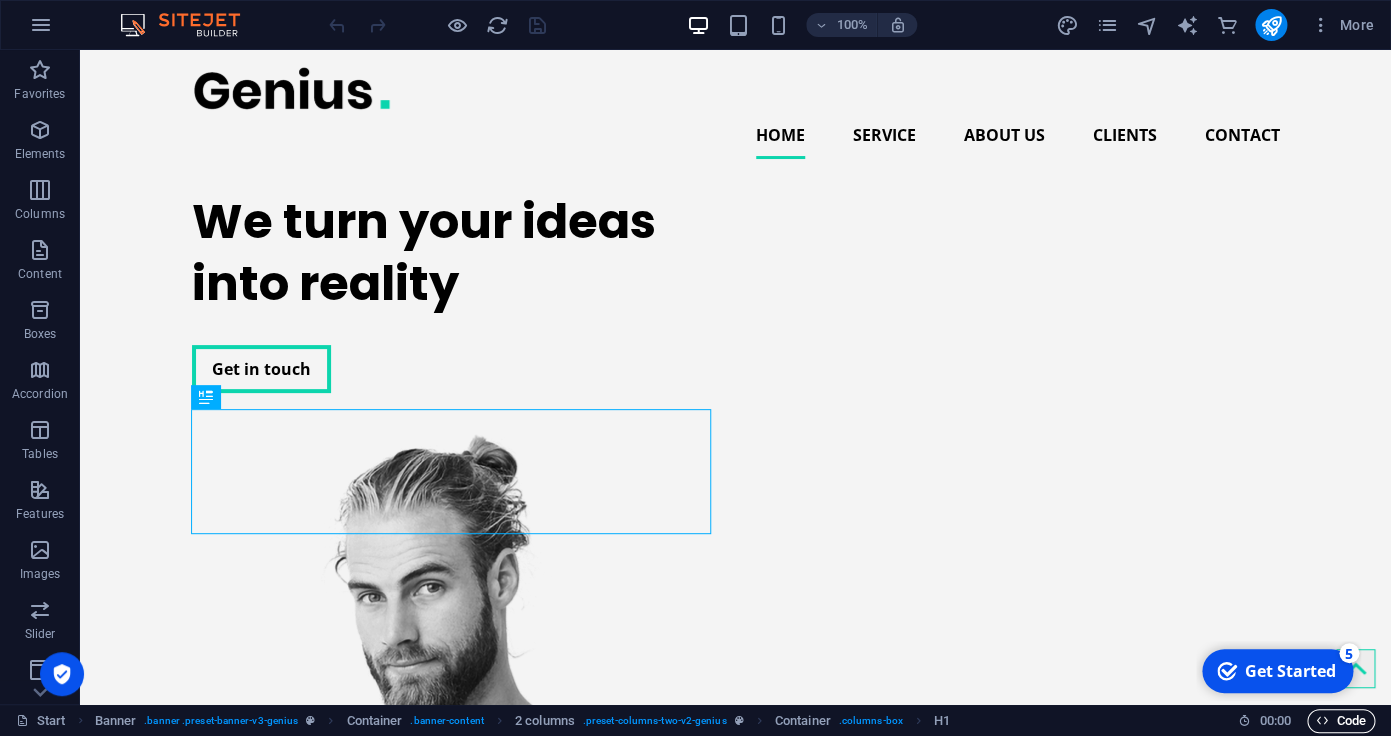 click on "Code" at bounding box center [1341, 721] 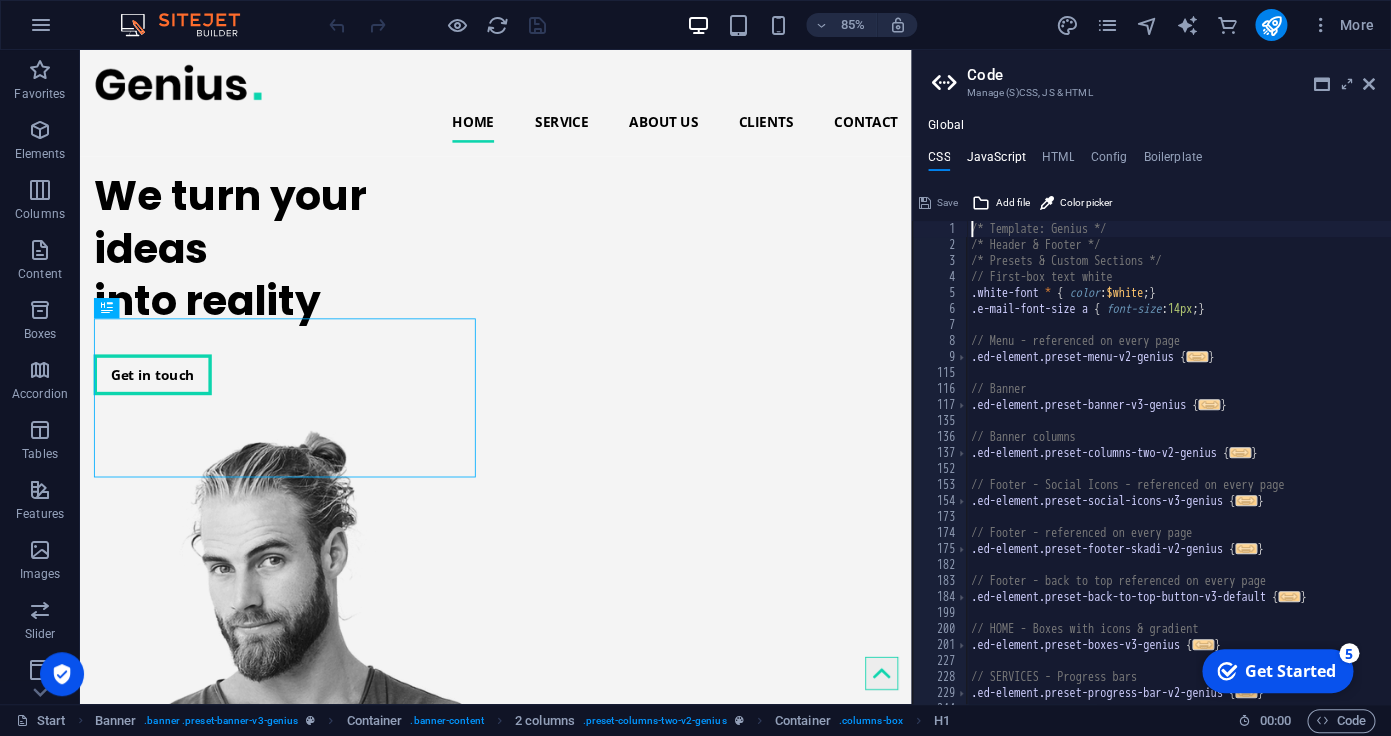 click on "JavaScript" at bounding box center (995, 161) 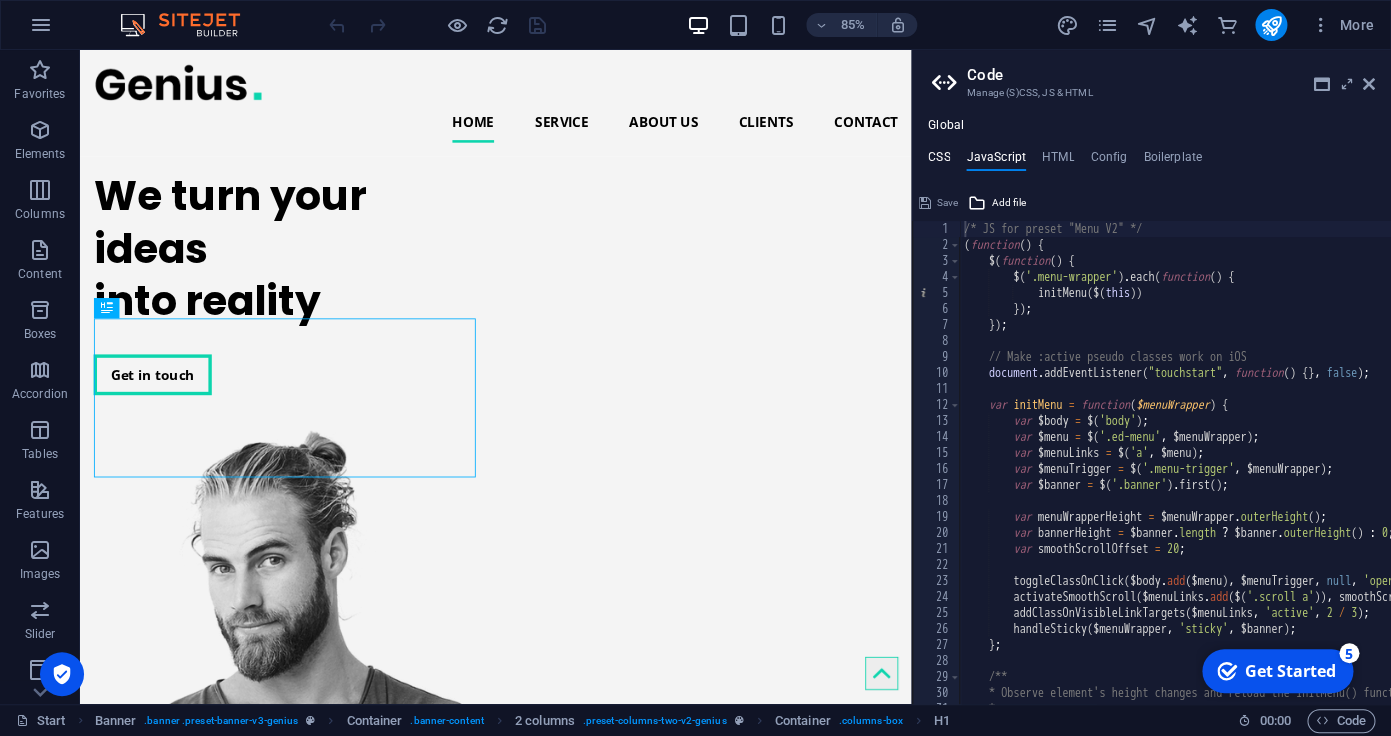 click on "CSS" at bounding box center (939, 161) 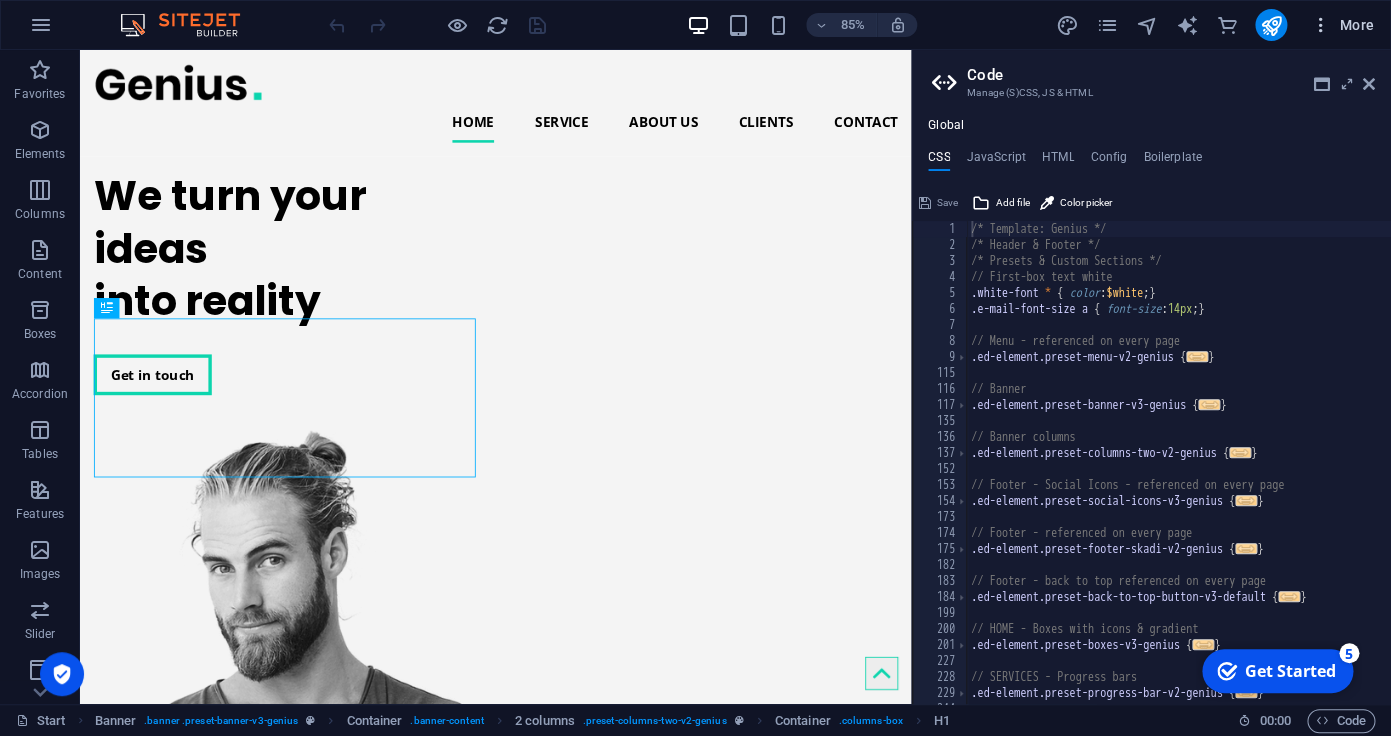 click at bounding box center [1321, 25] 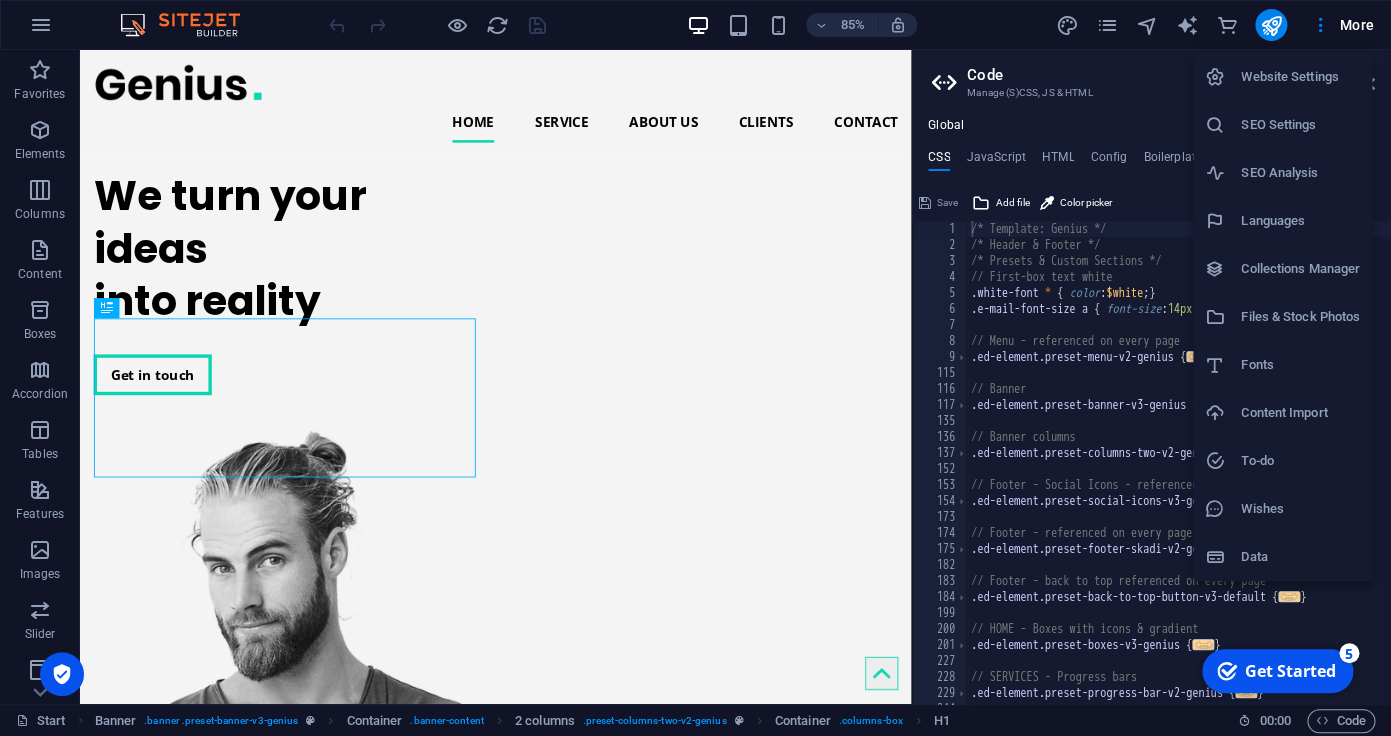 click at bounding box center [695, 368] 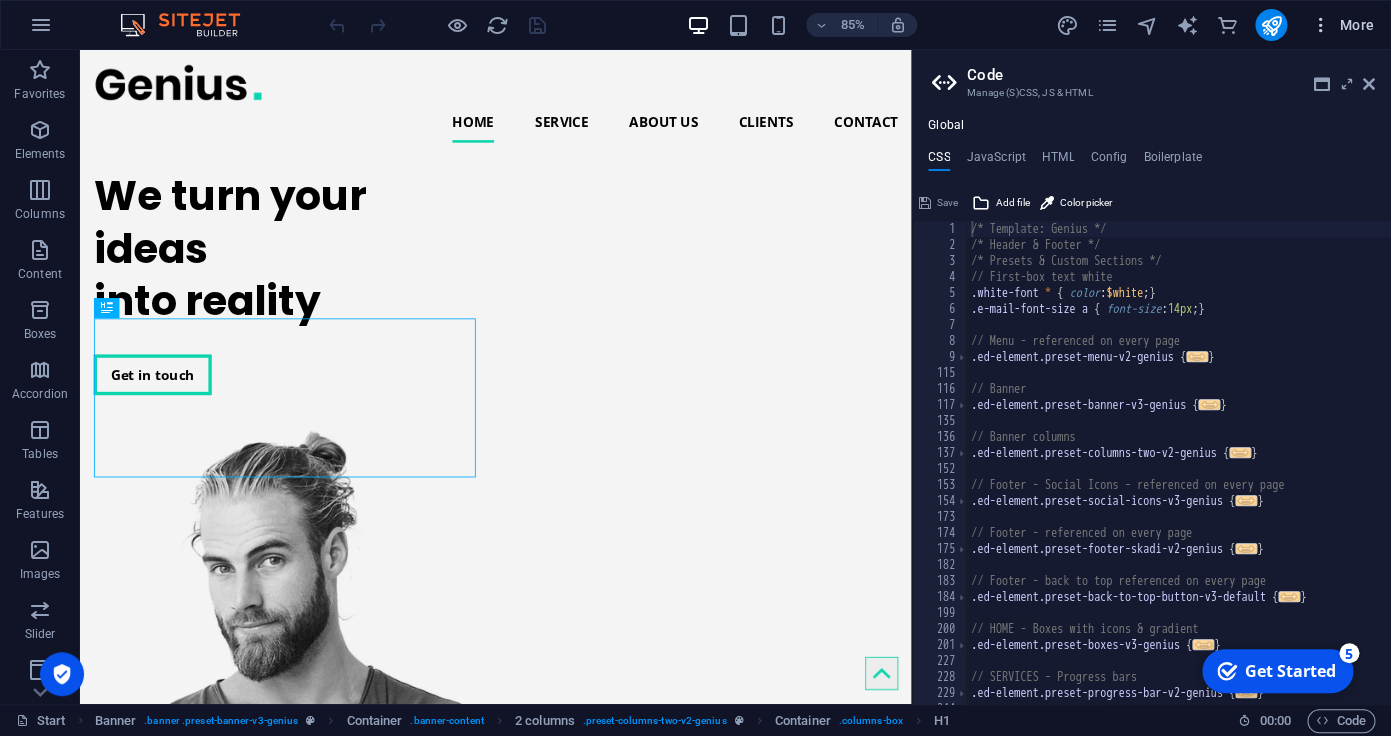 click on "More" at bounding box center [1342, 25] 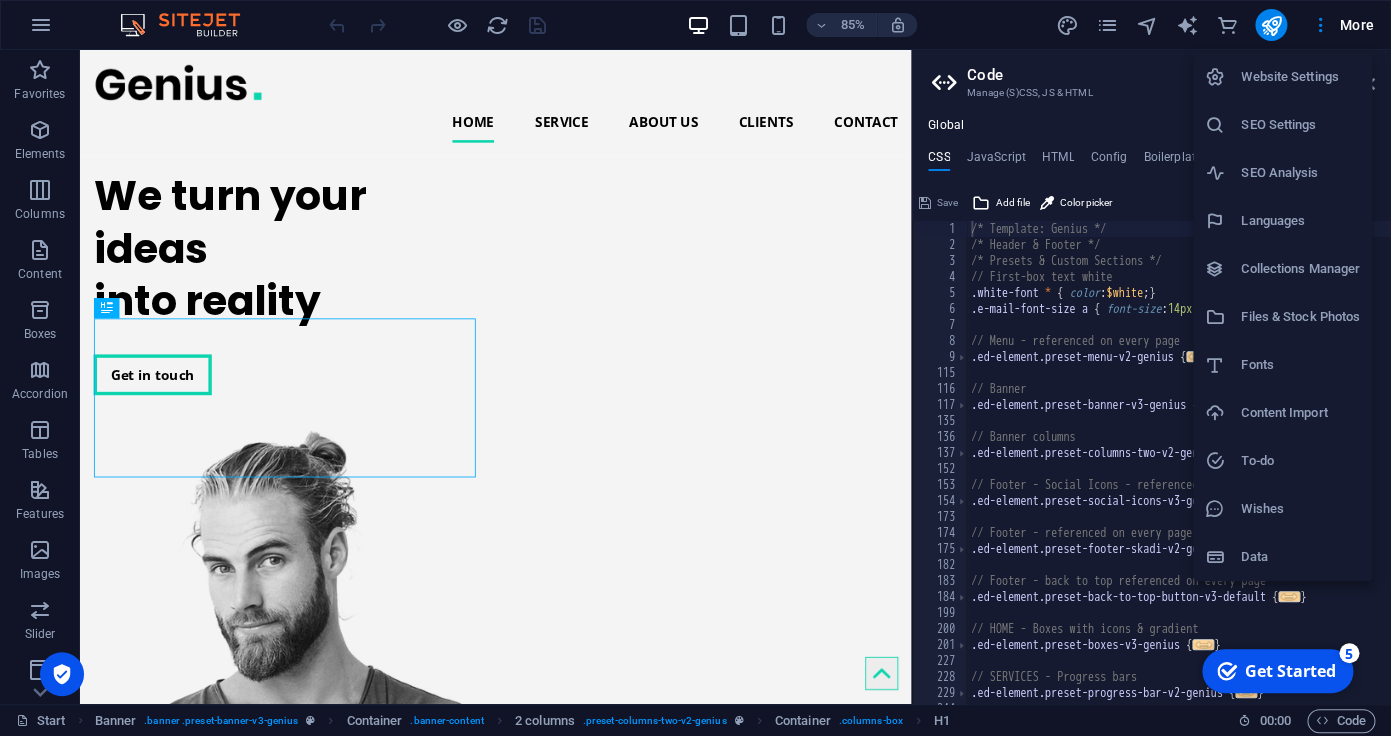 click at bounding box center [695, 368] 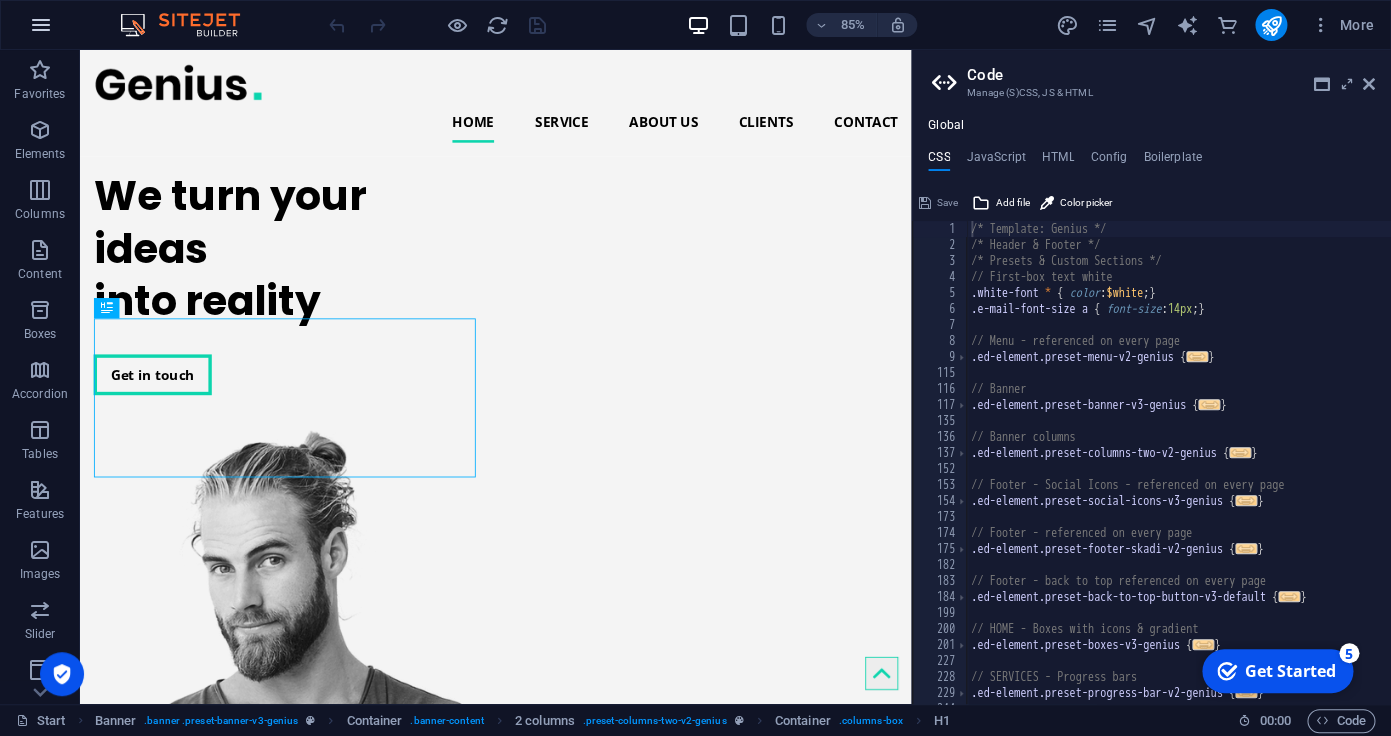 click at bounding box center (41, 25) 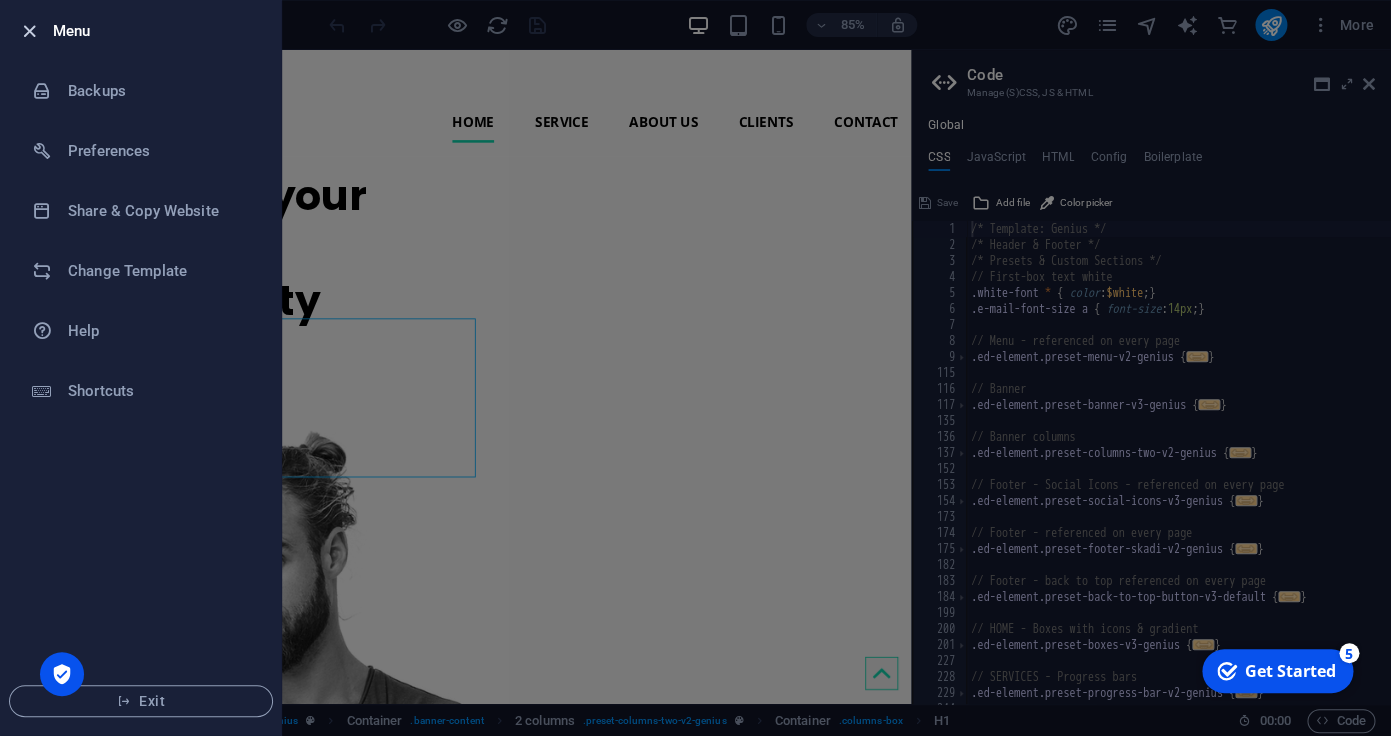click at bounding box center [29, 31] 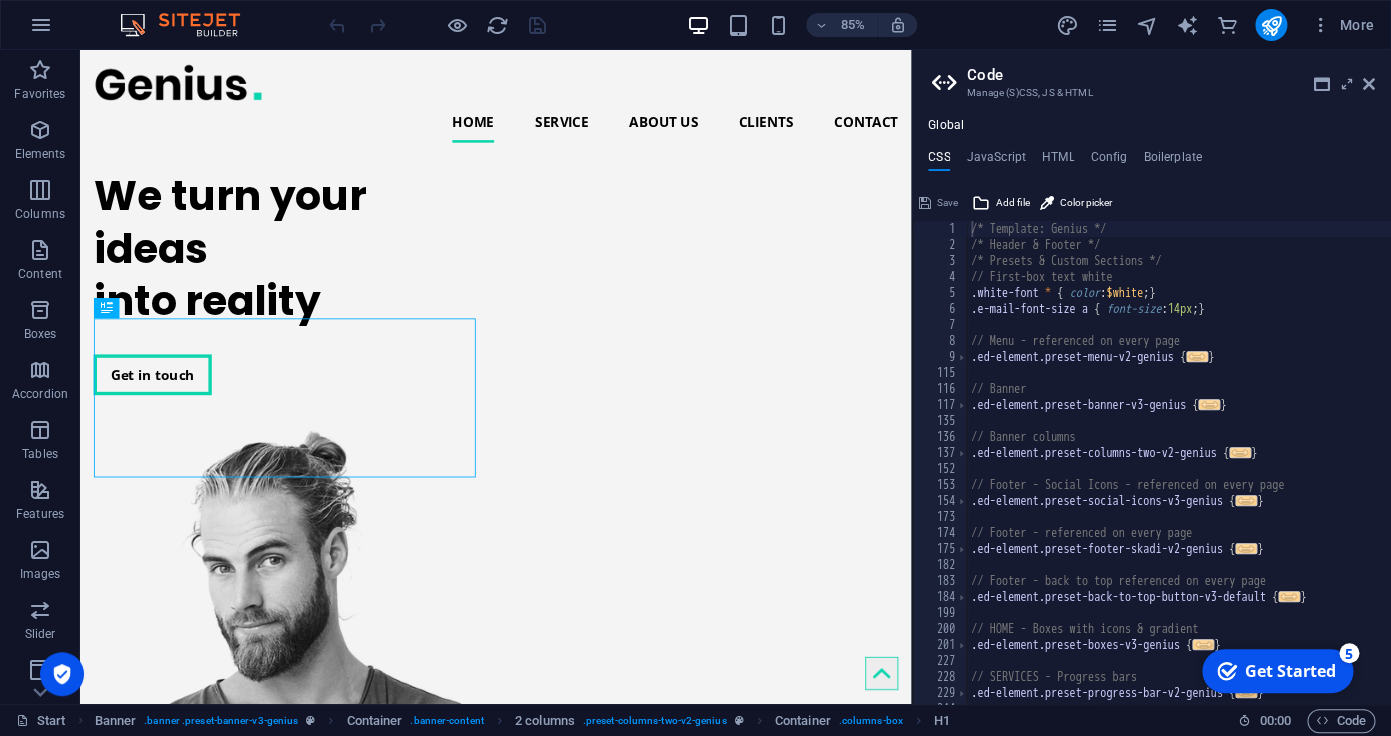 click at bounding box center [41, 25] 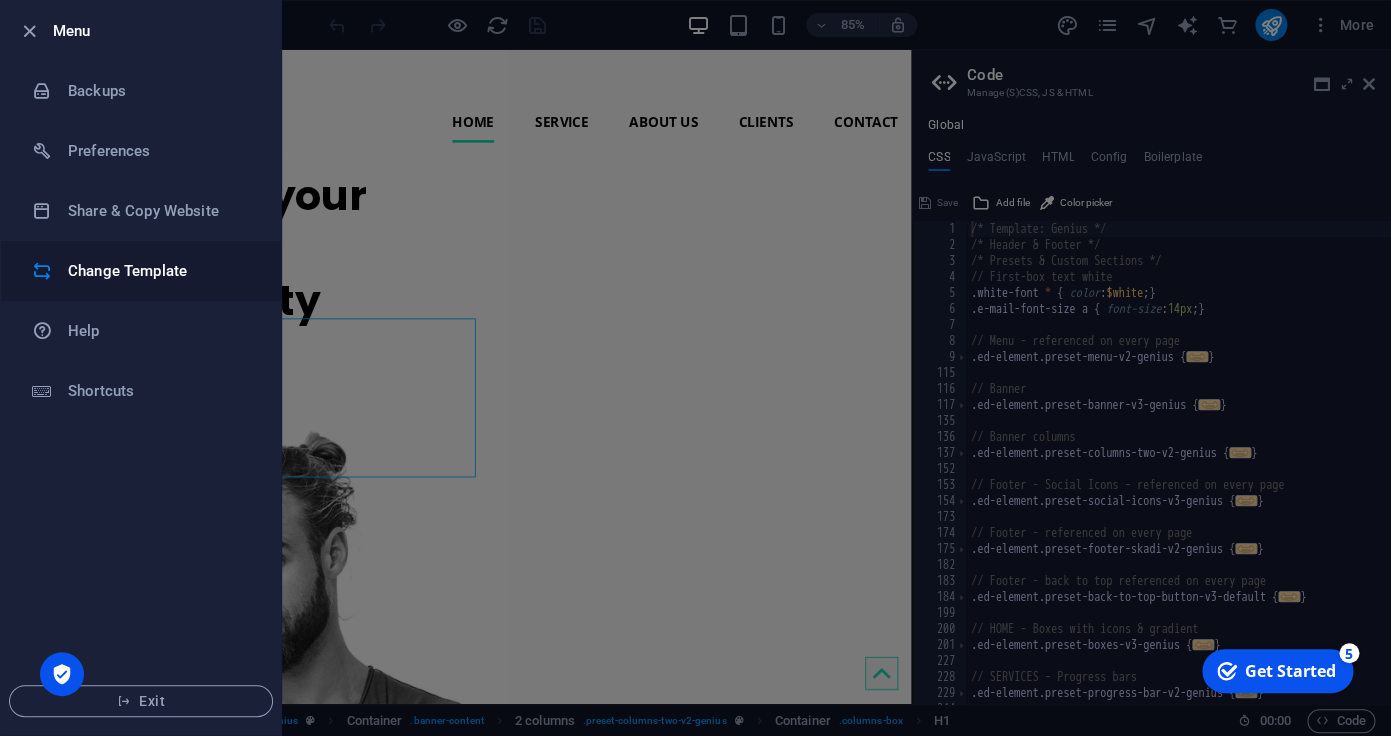 click on "Change Template" at bounding box center [160, 271] 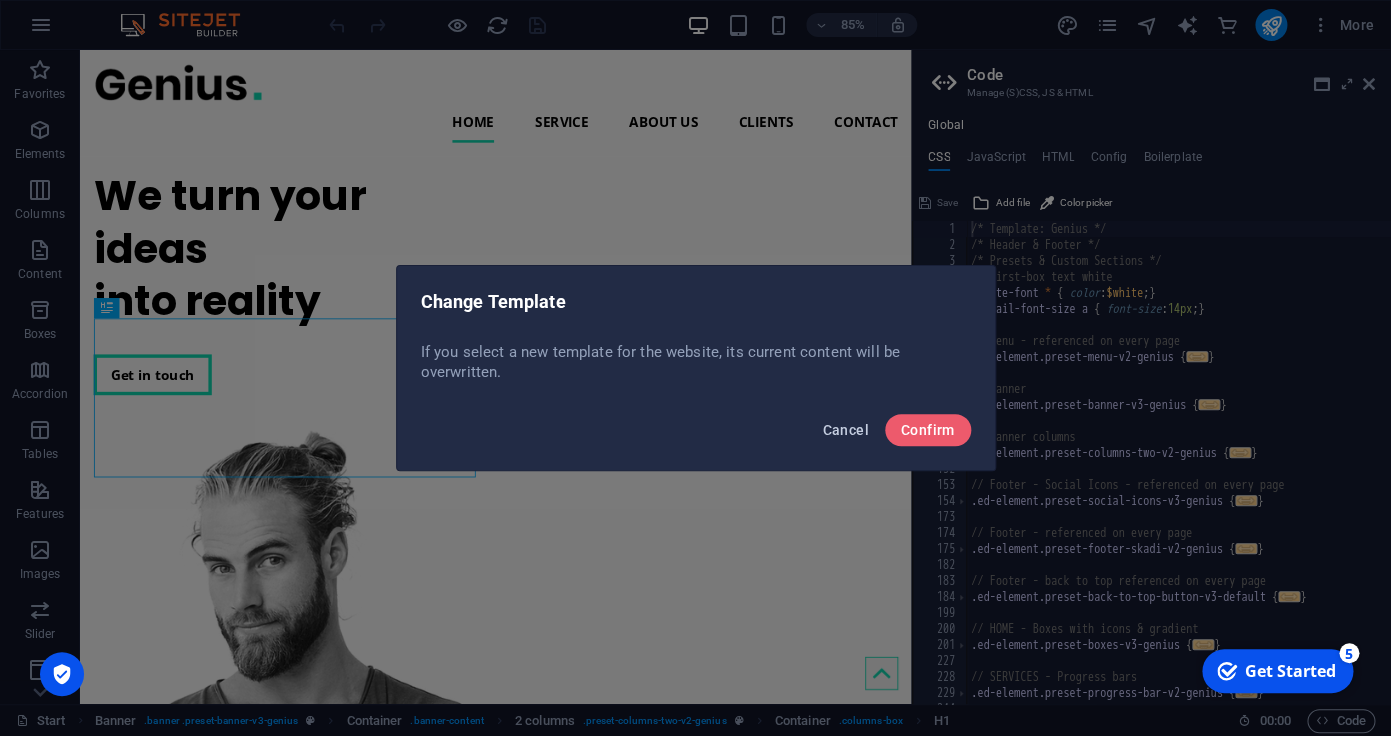 click on "Cancel" at bounding box center [845, 430] 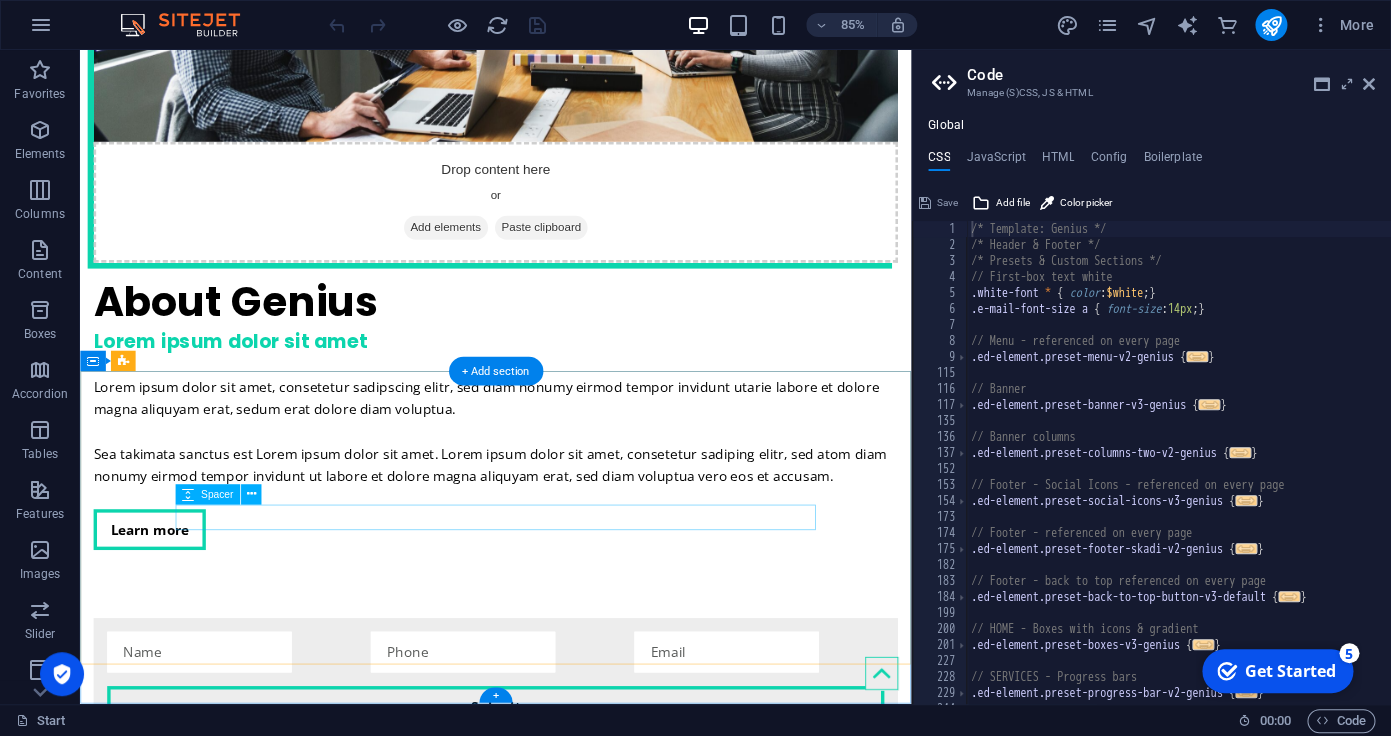 scroll, scrollTop: 3726, scrollLeft: 0, axis: vertical 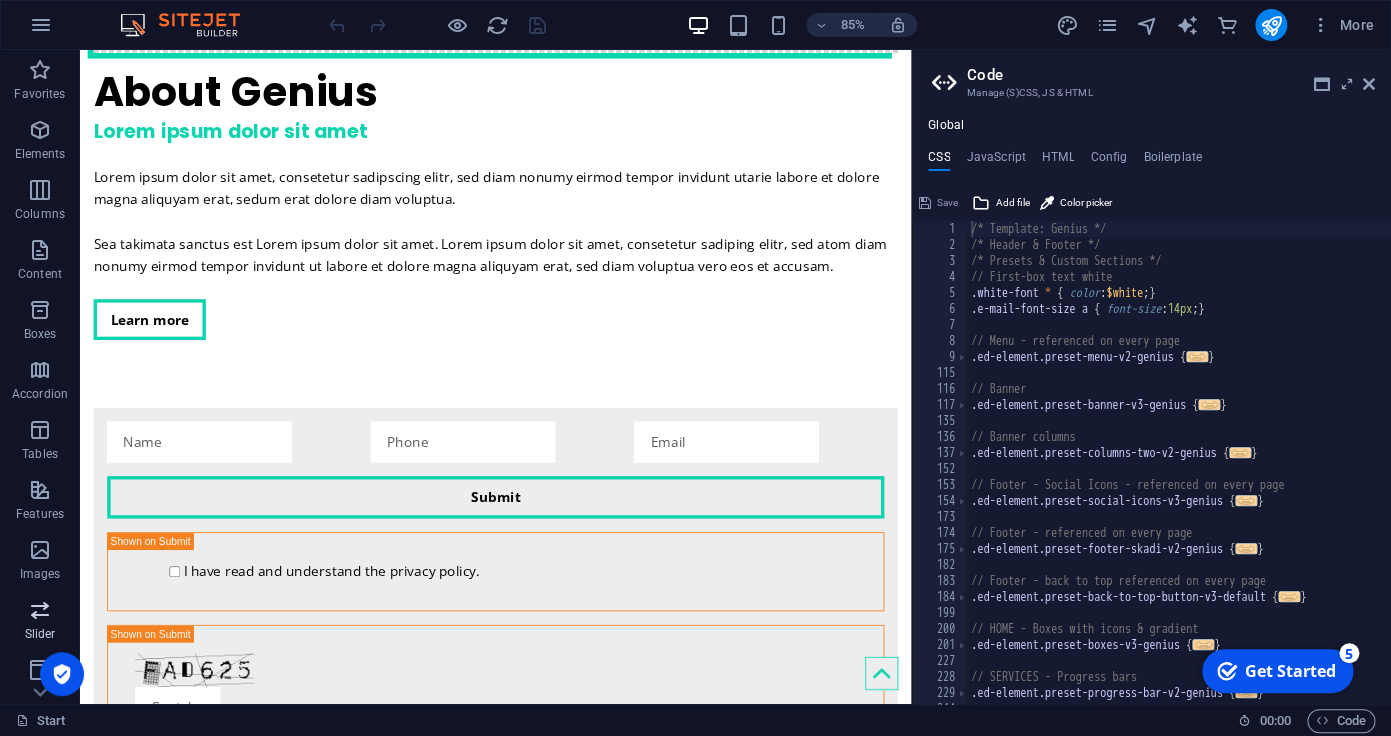 click at bounding box center (40, 610) 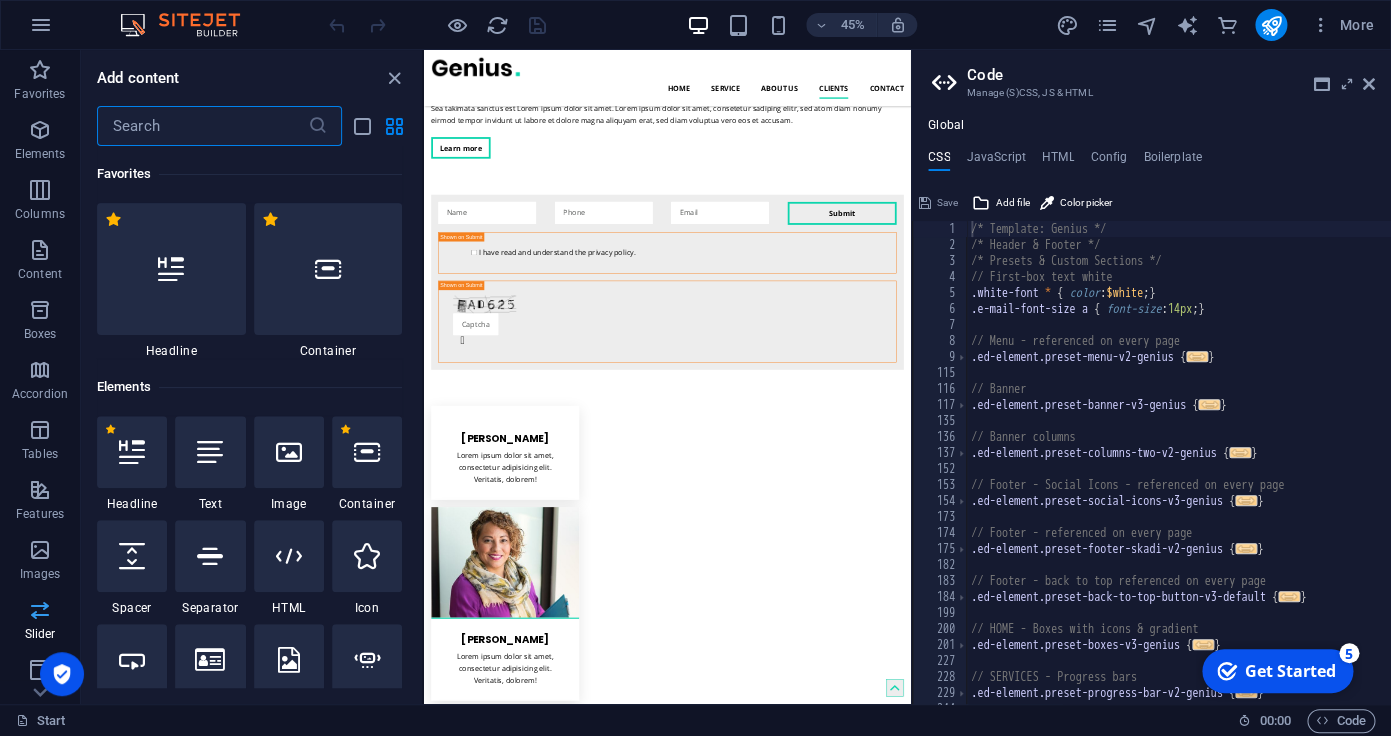 scroll, scrollTop: 3249, scrollLeft: 0, axis: vertical 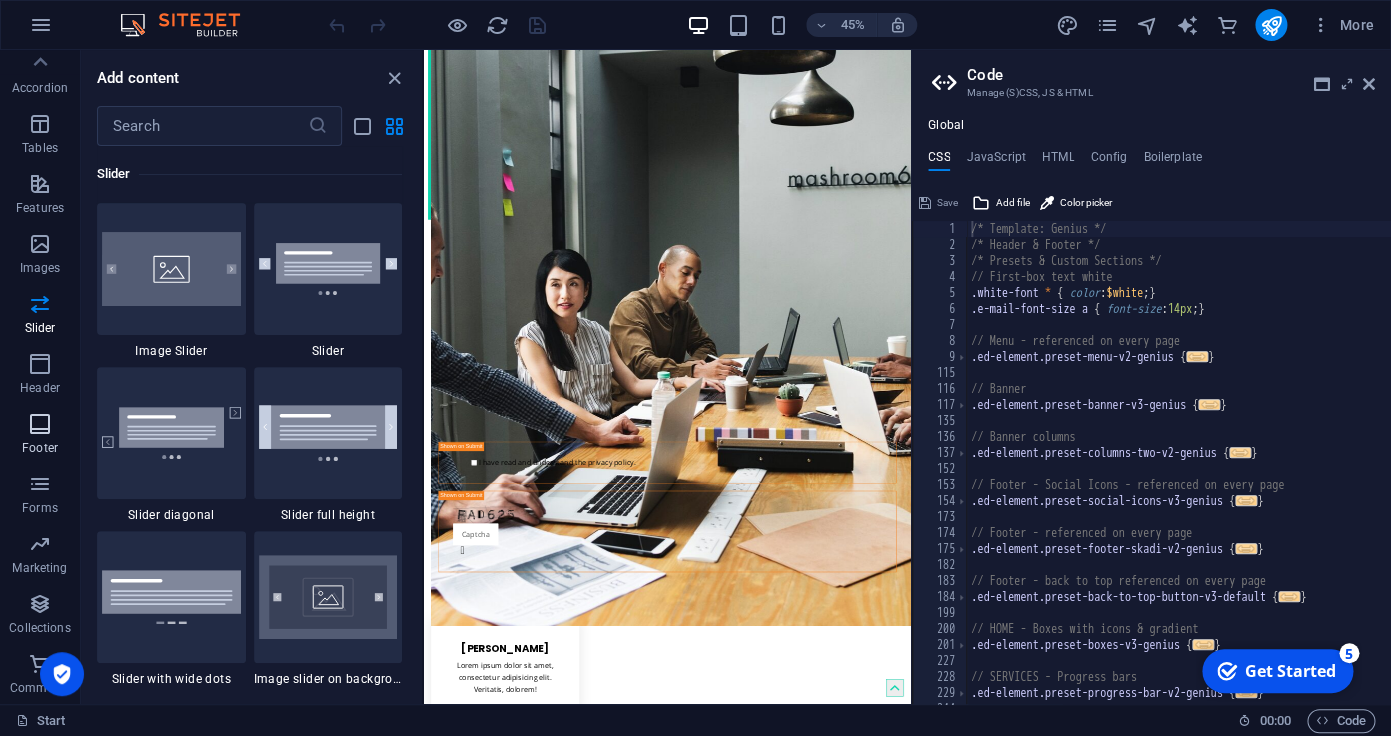 click at bounding box center (40, 424) 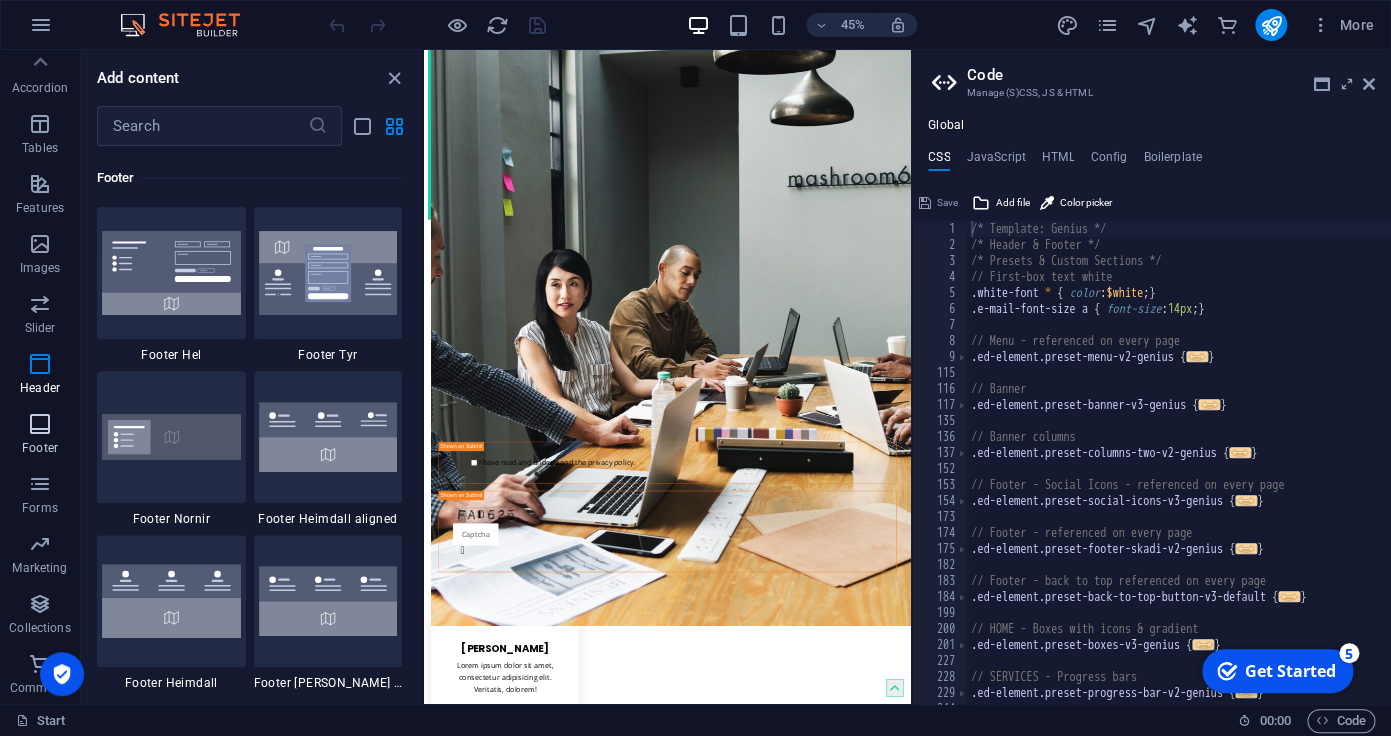 scroll, scrollTop: 13075, scrollLeft: 0, axis: vertical 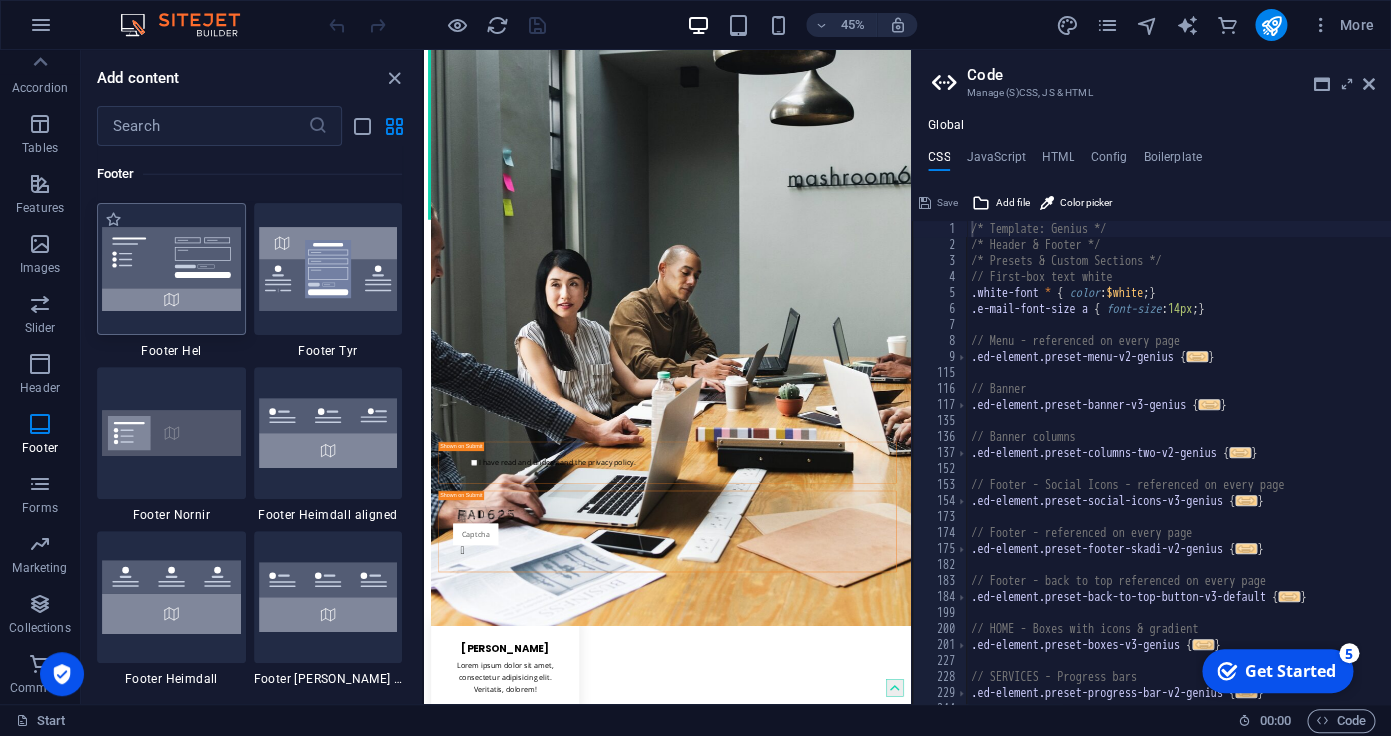 click at bounding box center [171, 269] 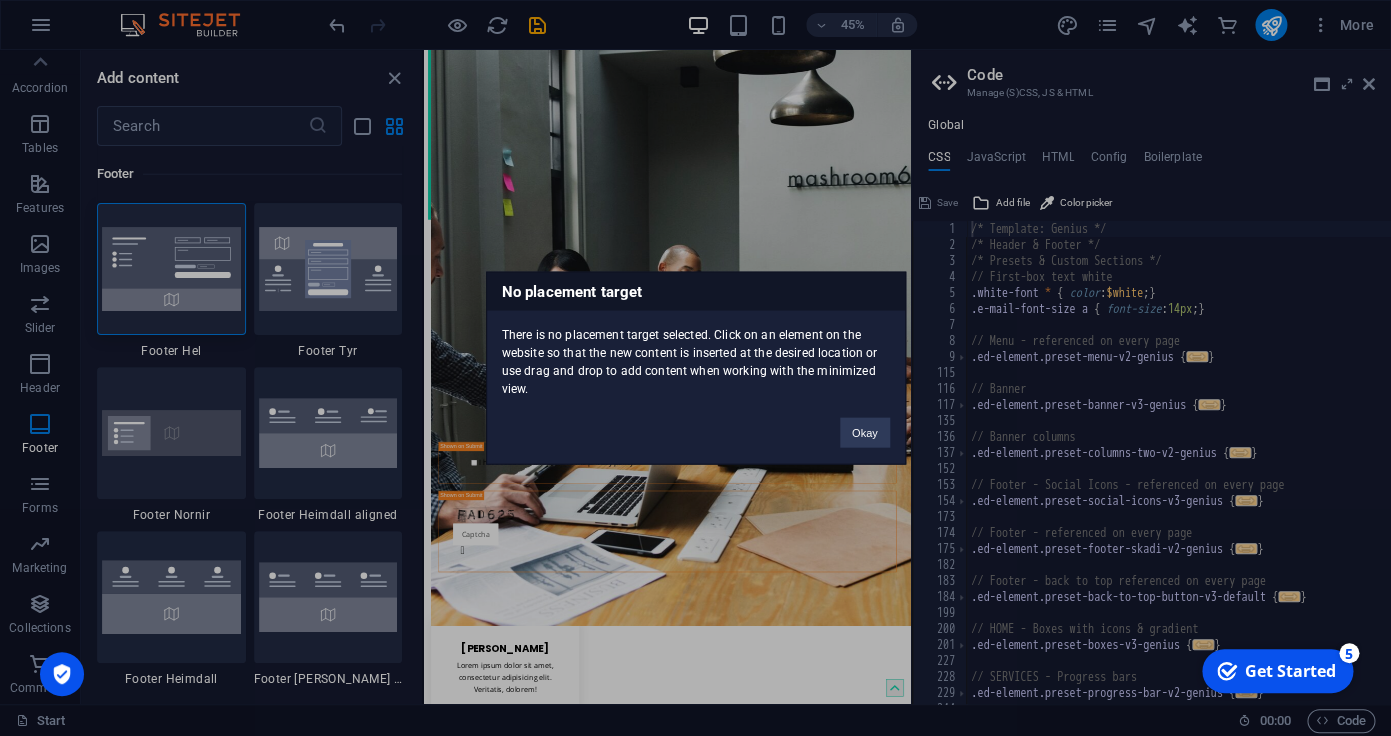 click on "No placement target There is no placement target selected. Click on an element on the website so that the new content is inserted at the desired location or use drag and drop to add content when working with the minimized view. Okay" at bounding box center (695, 368) 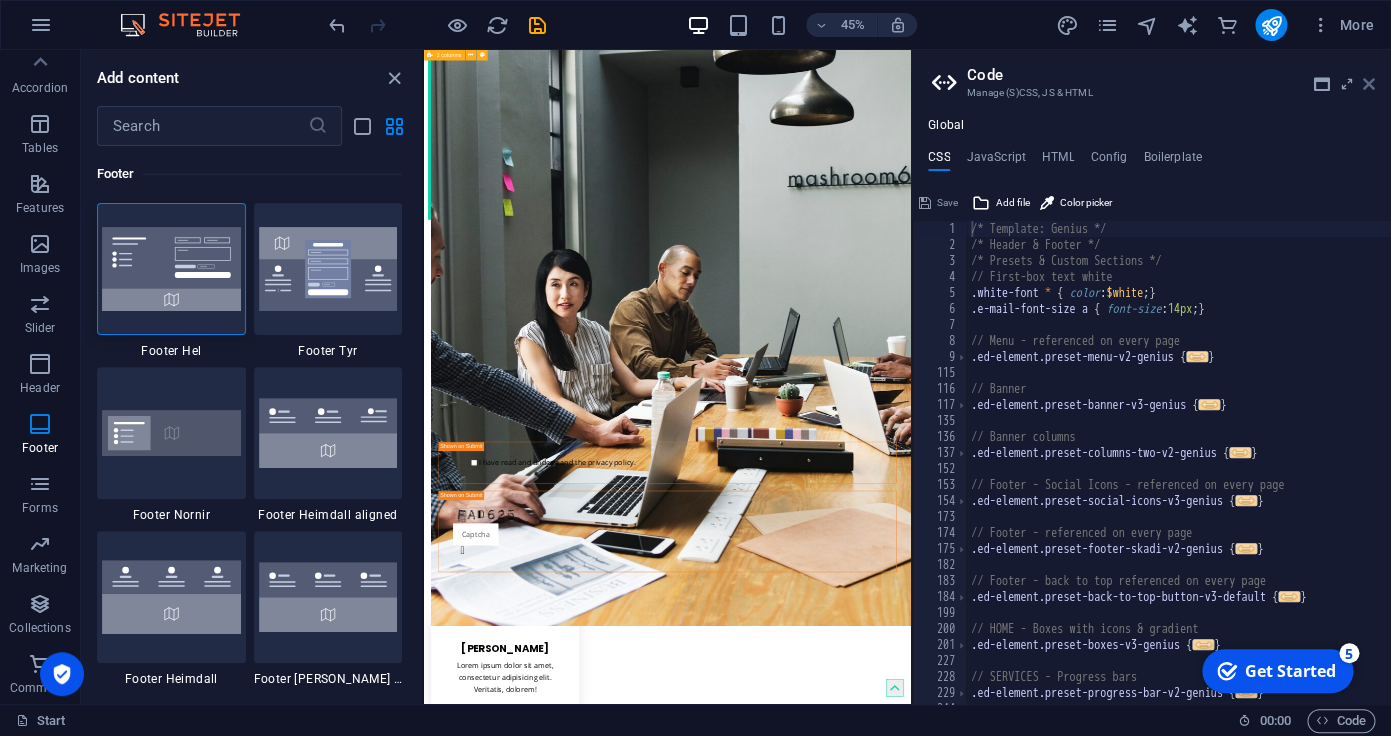 click at bounding box center [1369, 84] 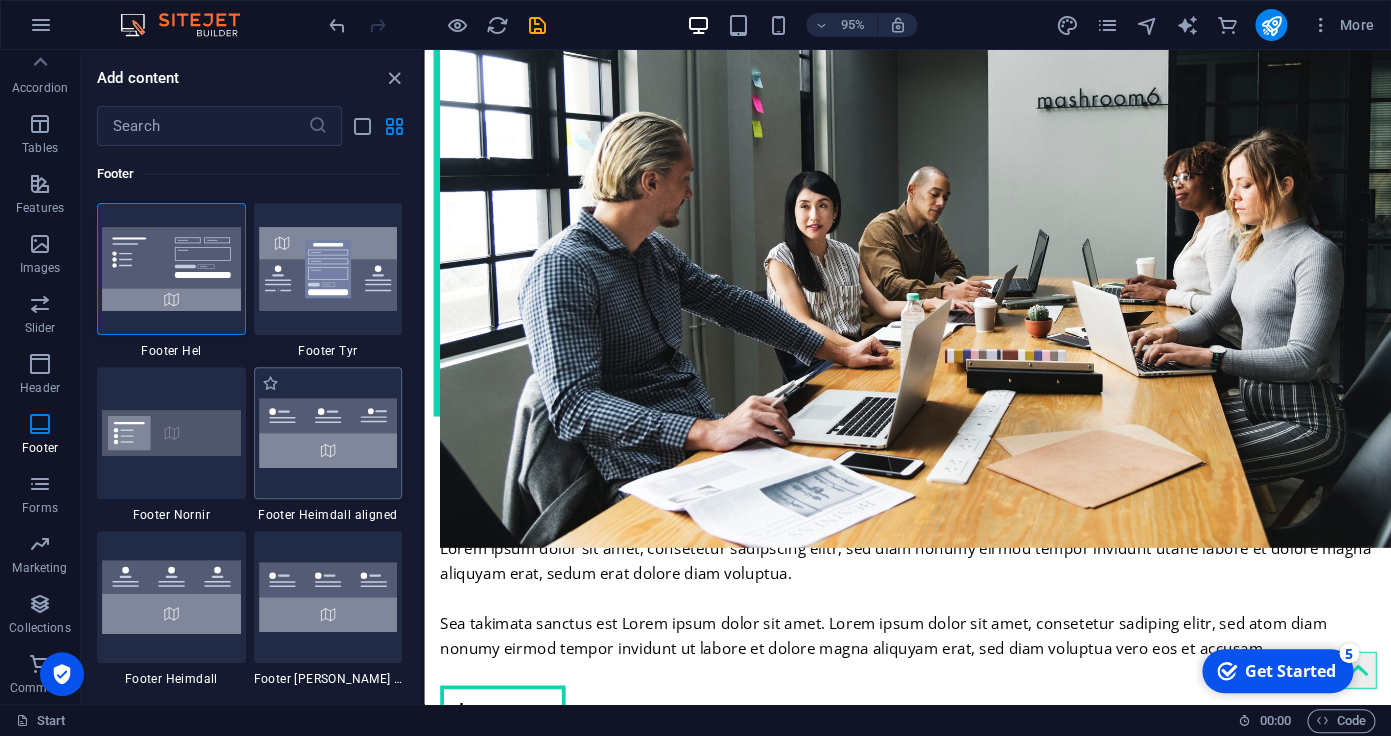 click at bounding box center [328, 433] 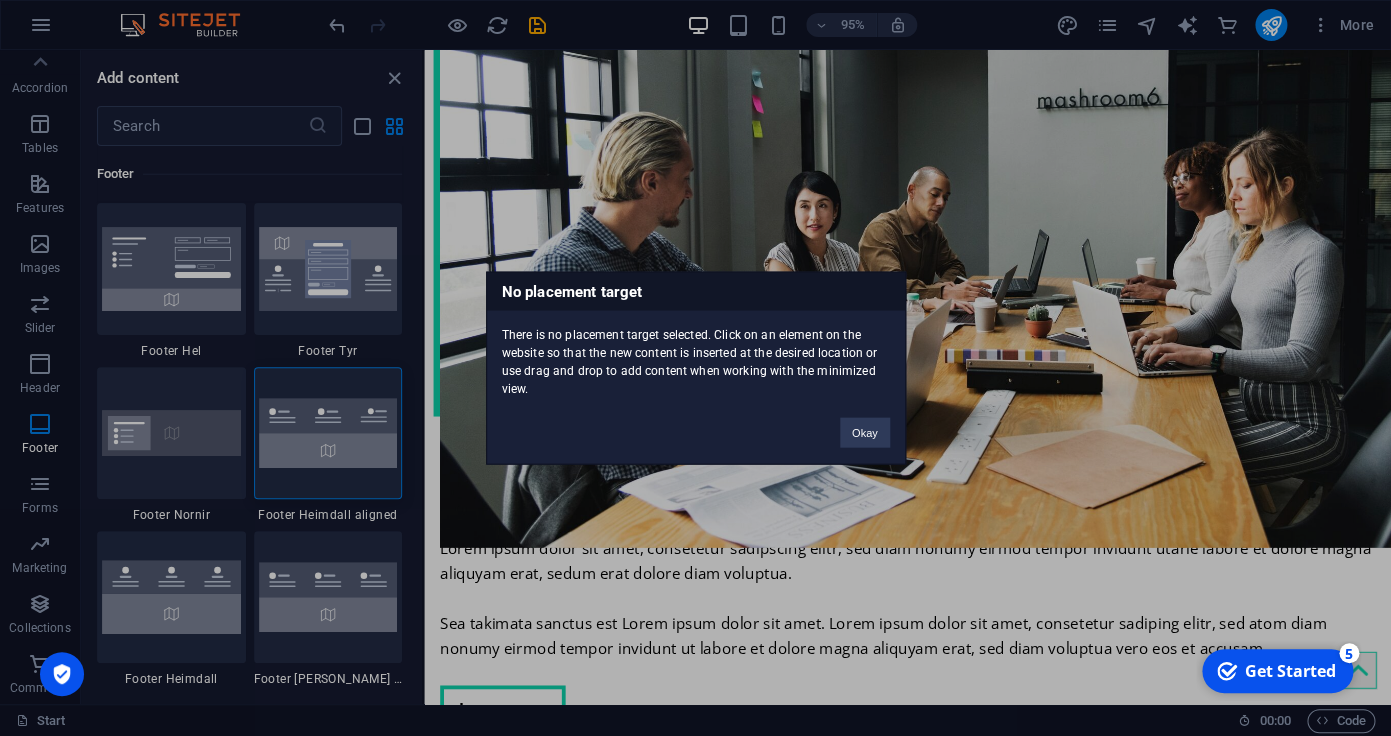 click on "No placement target There is no placement target selected. Click on an element on the website so that the new content is inserted at the desired location or use drag and drop to add content when working with the minimized view. Okay" at bounding box center (695, 368) 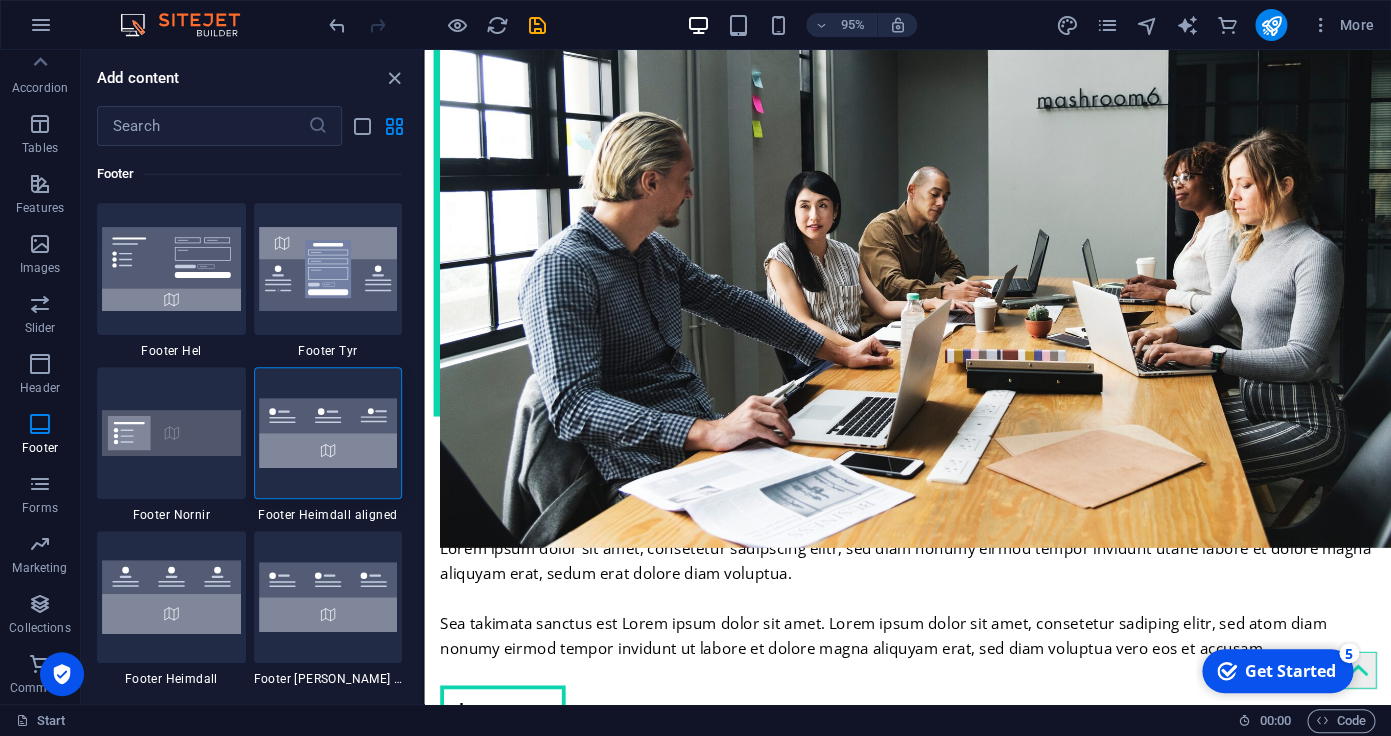 click at bounding box center [328, 433] 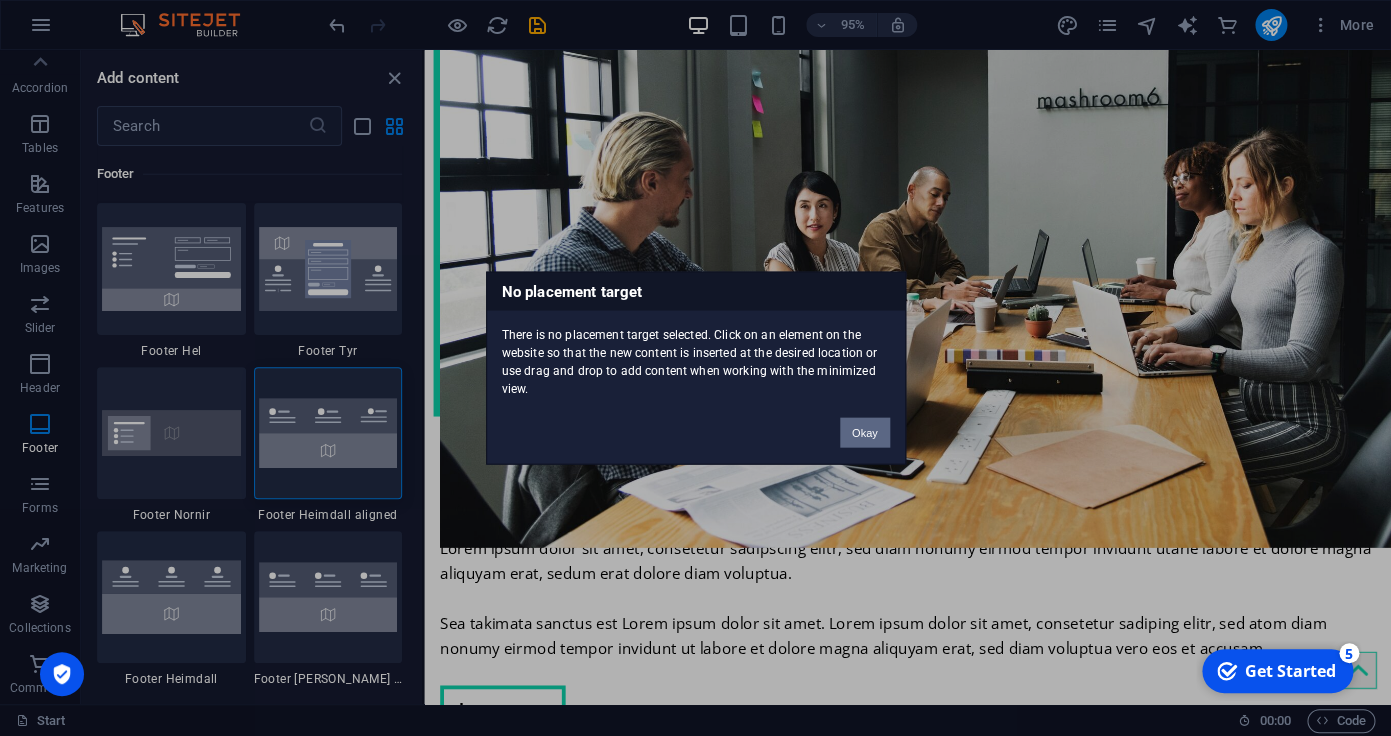click on "Okay" at bounding box center (865, 433) 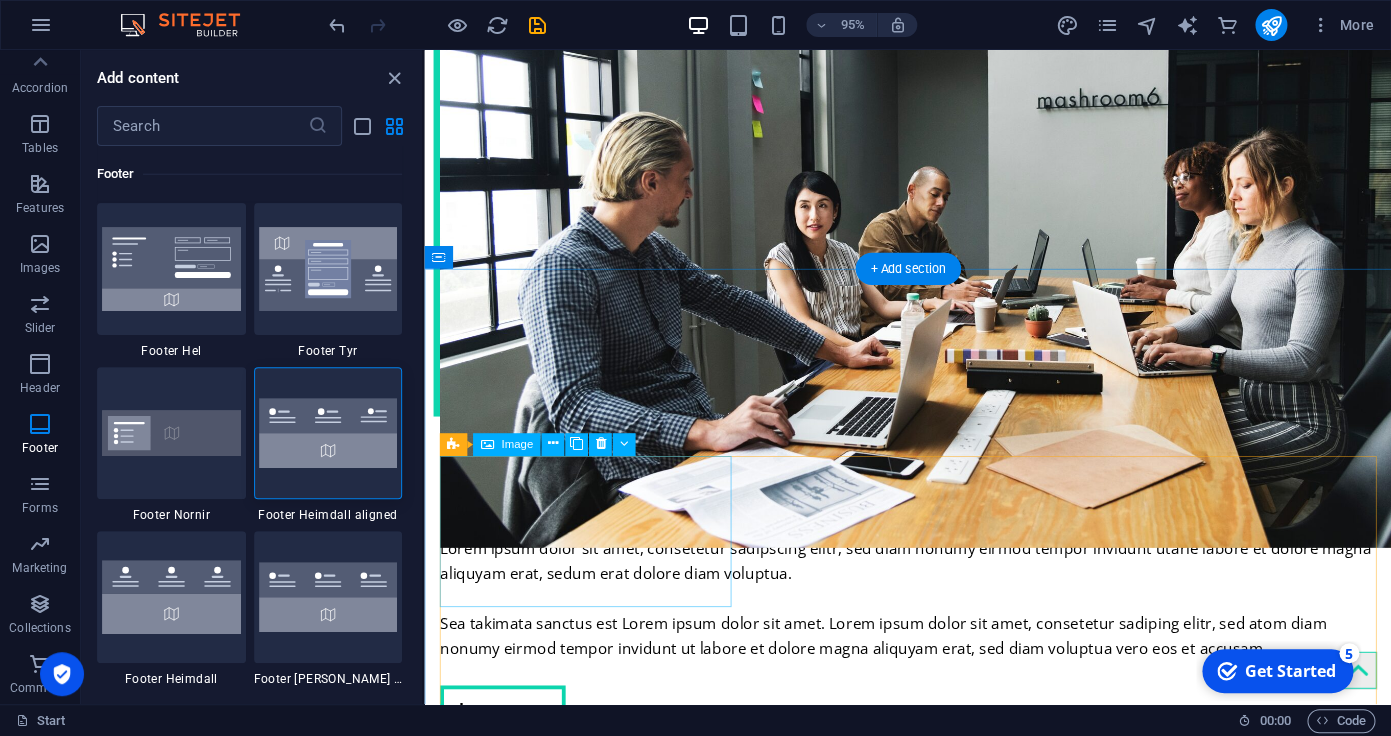 click at bounding box center (593, 4335) 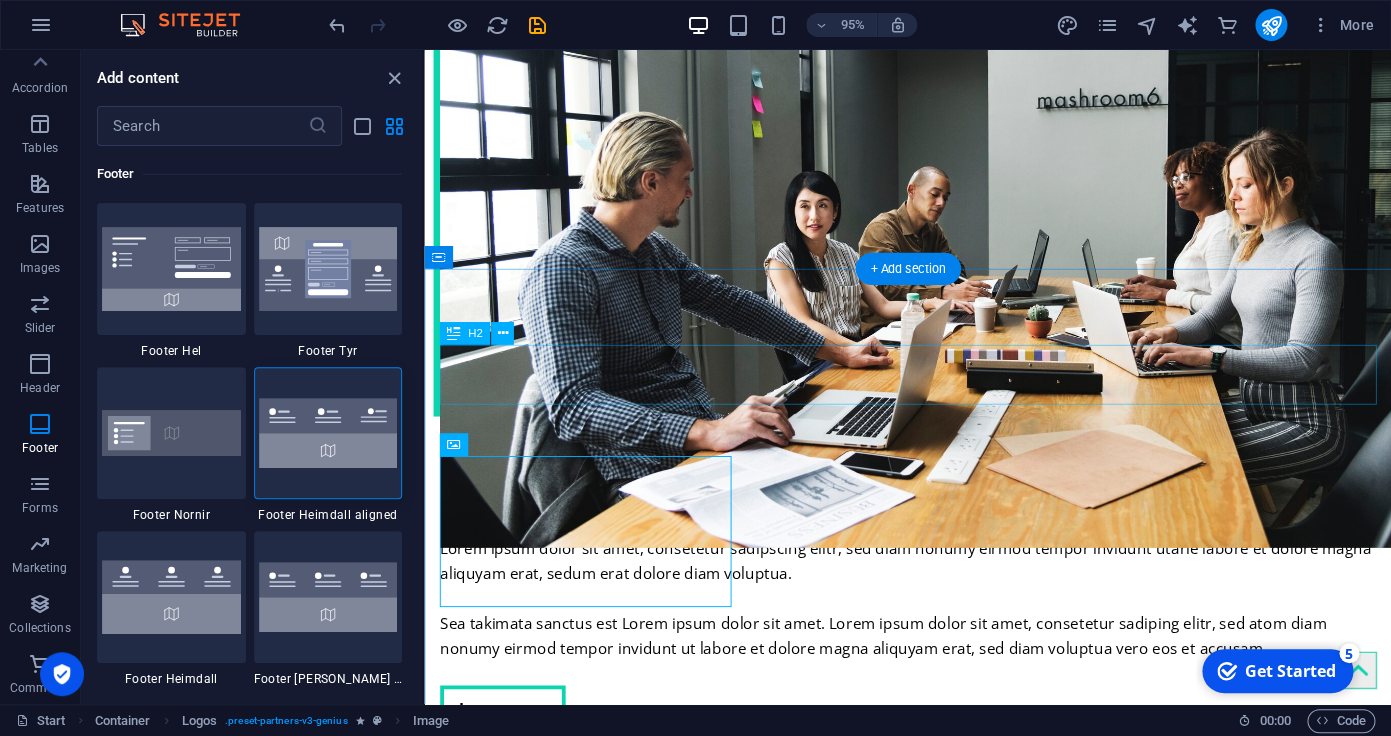 click on "Our clients" at bounding box center [933, 4171] 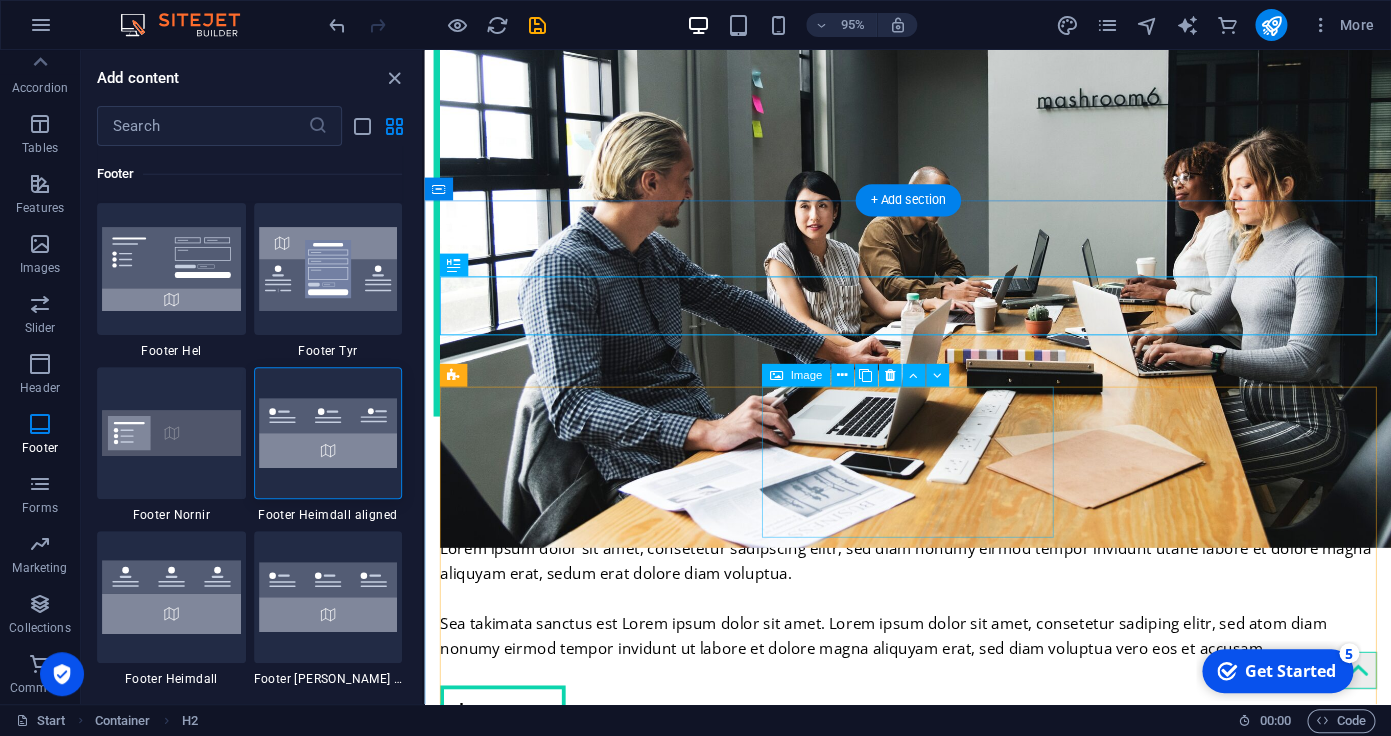 scroll, scrollTop: 3809, scrollLeft: 0, axis: vertical 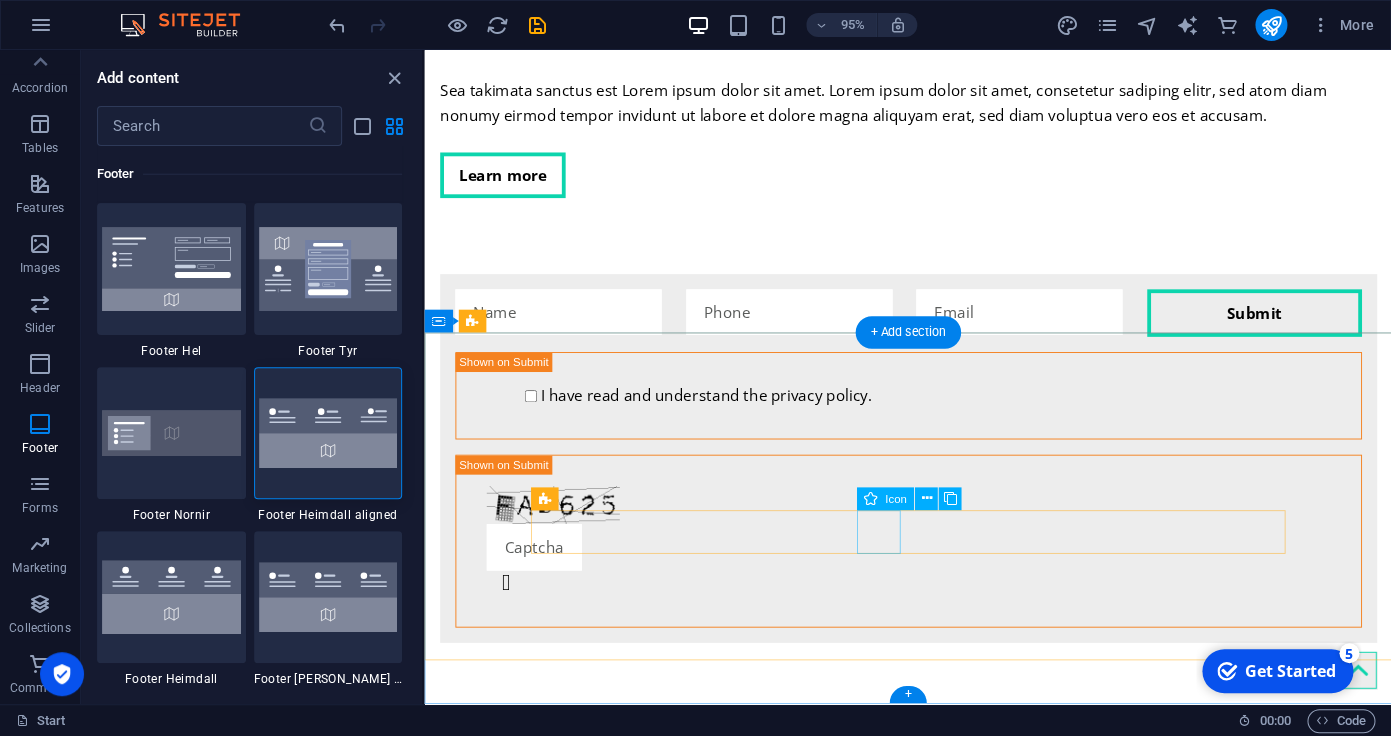 click at bounding box center (933, 5074) 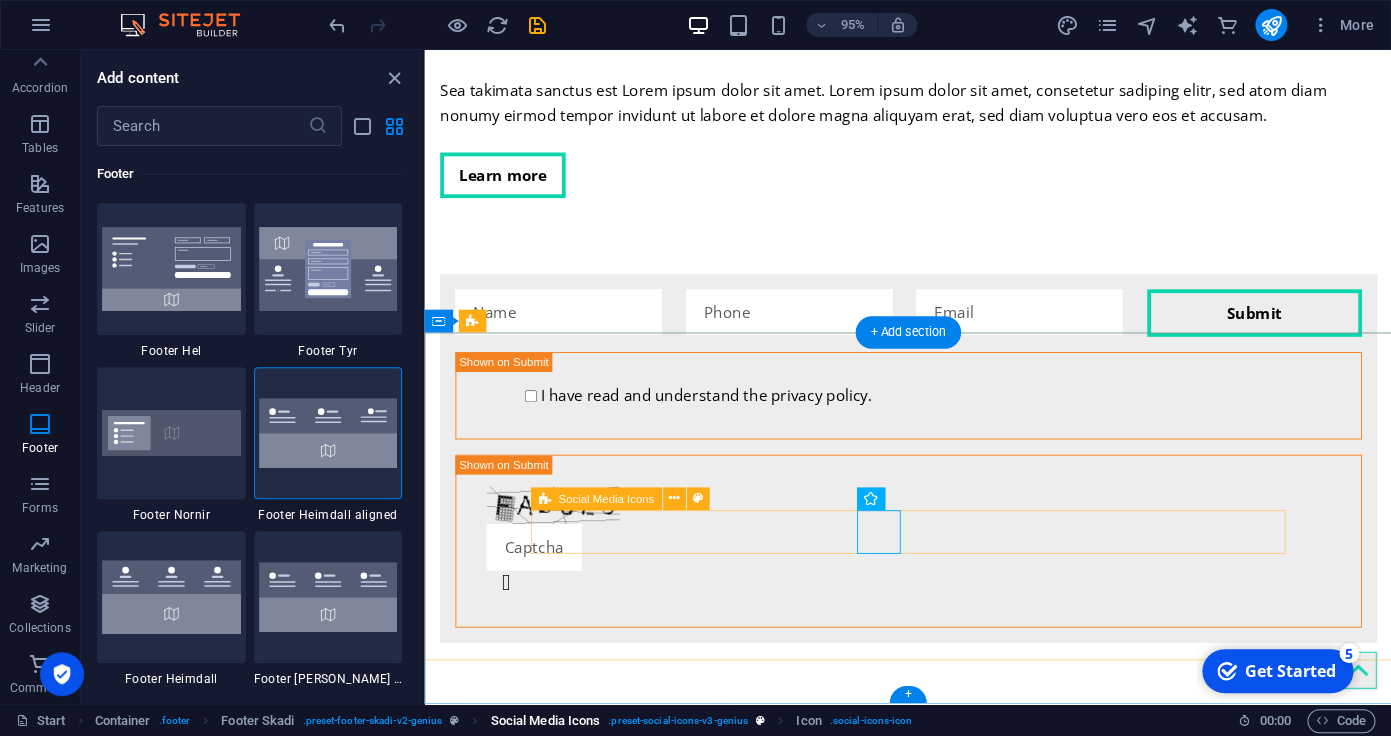 click on ". preset-social-icons-v3-genius" at bounding box center (678, 721) 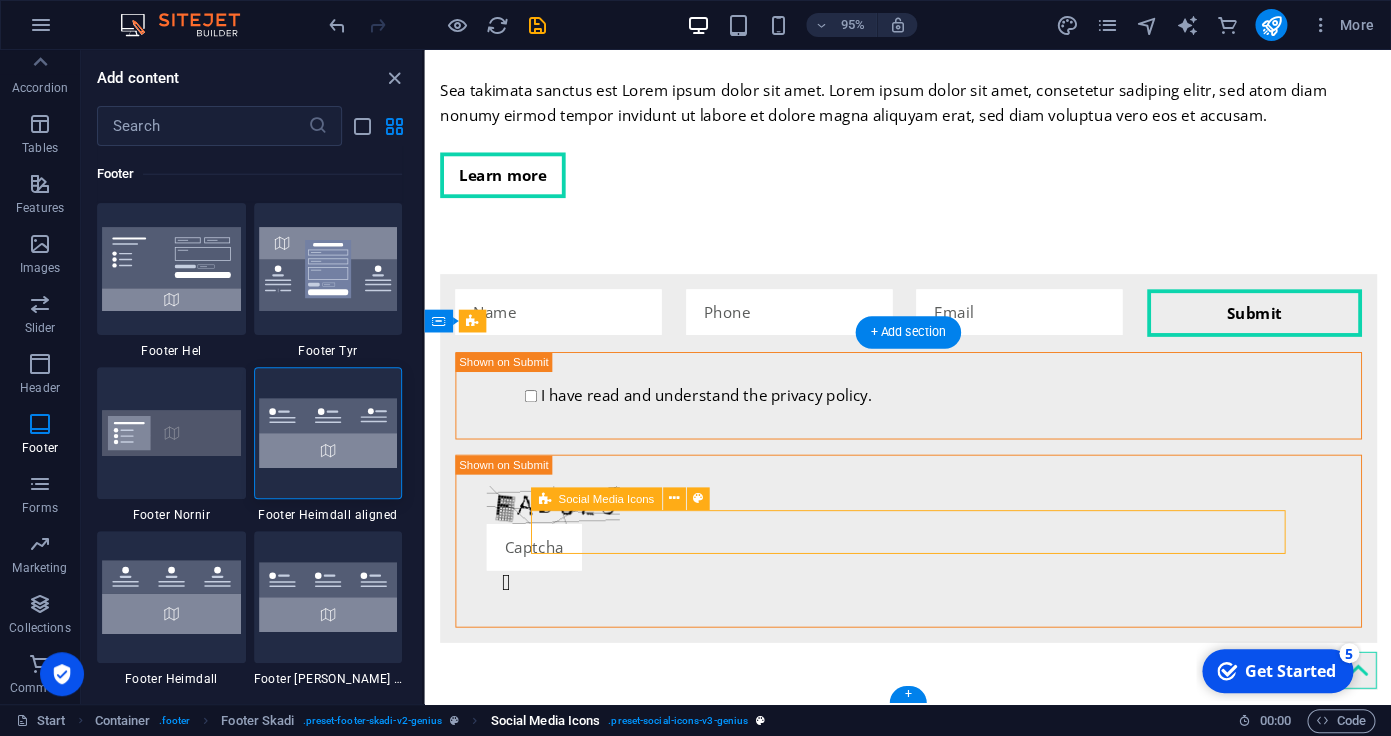 click on ". preset-social-icons-v3-genius" at bounding box center (678, 721) 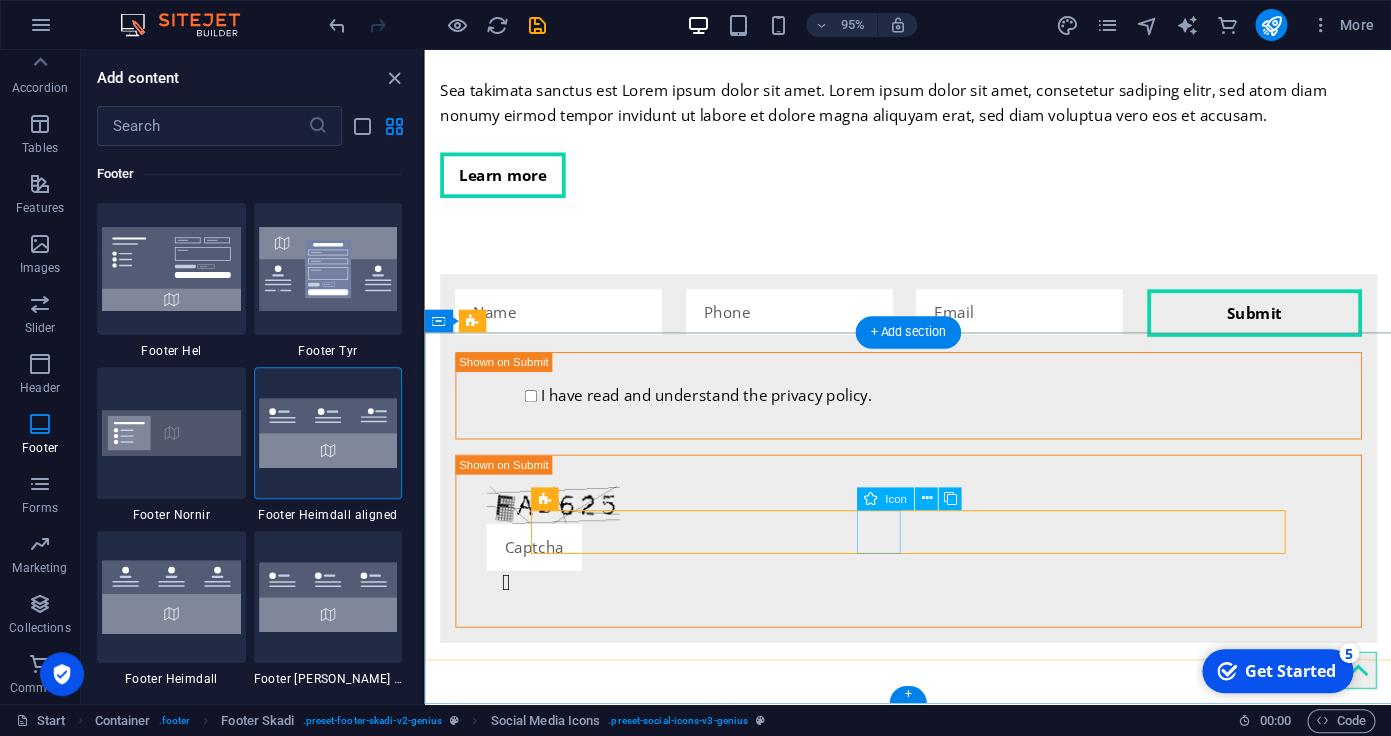 click at bounding box center [933, 5074] 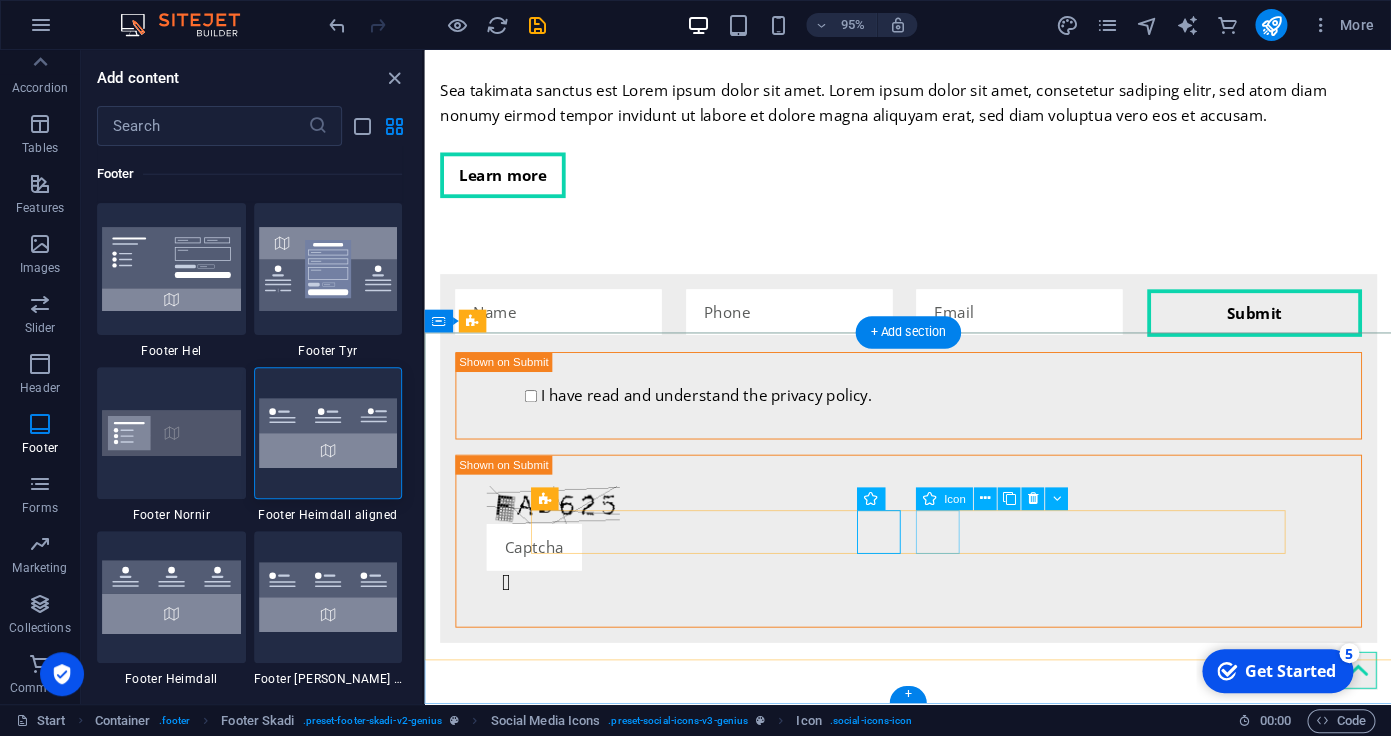 click at bounding box center [933, 5128] 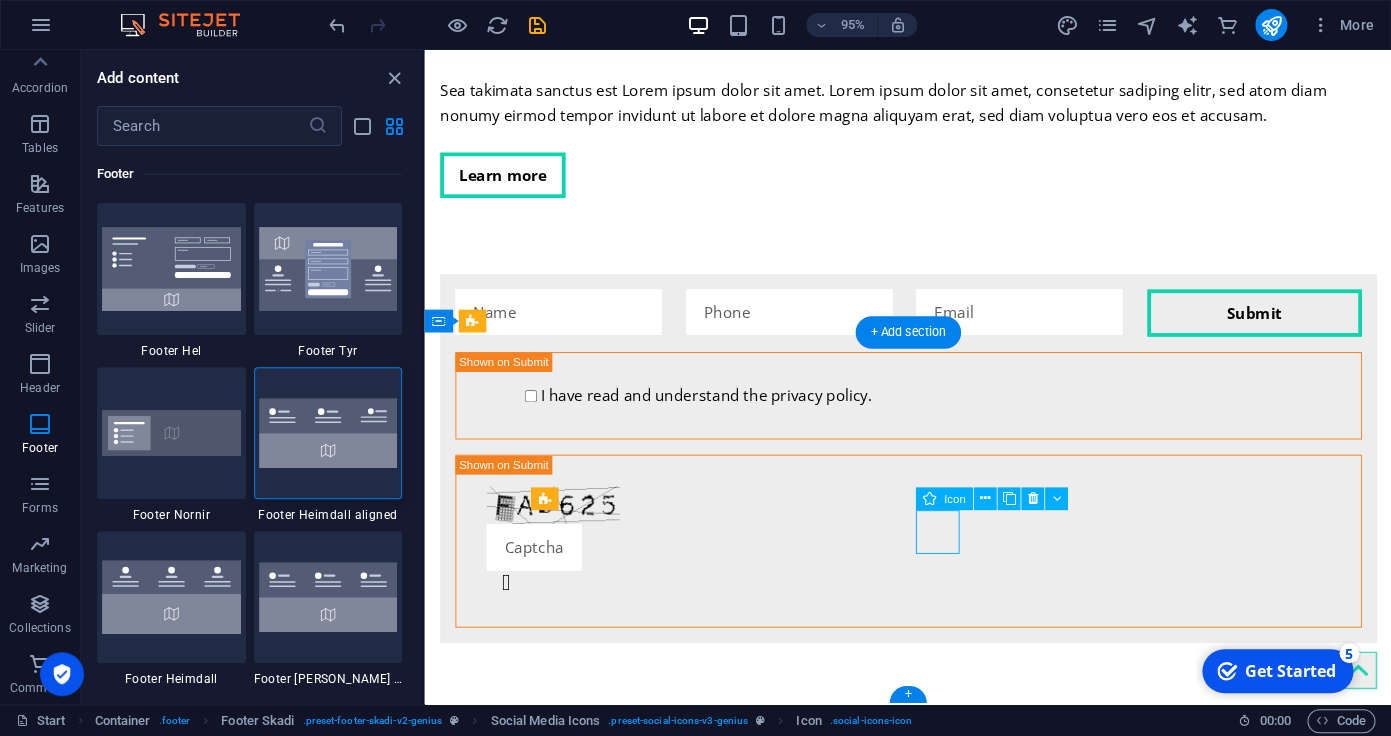 click at bounding box center (933, 5128) 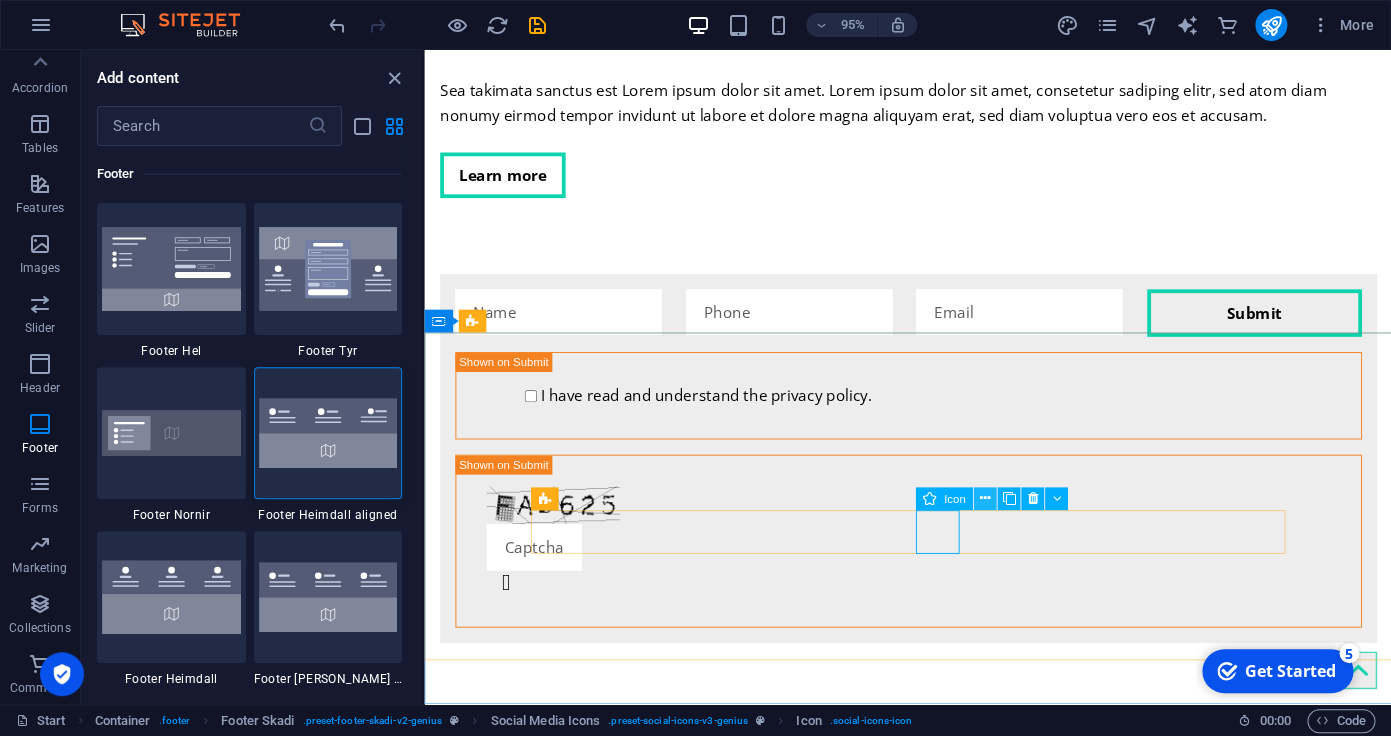click at bounding box center [985, 498] 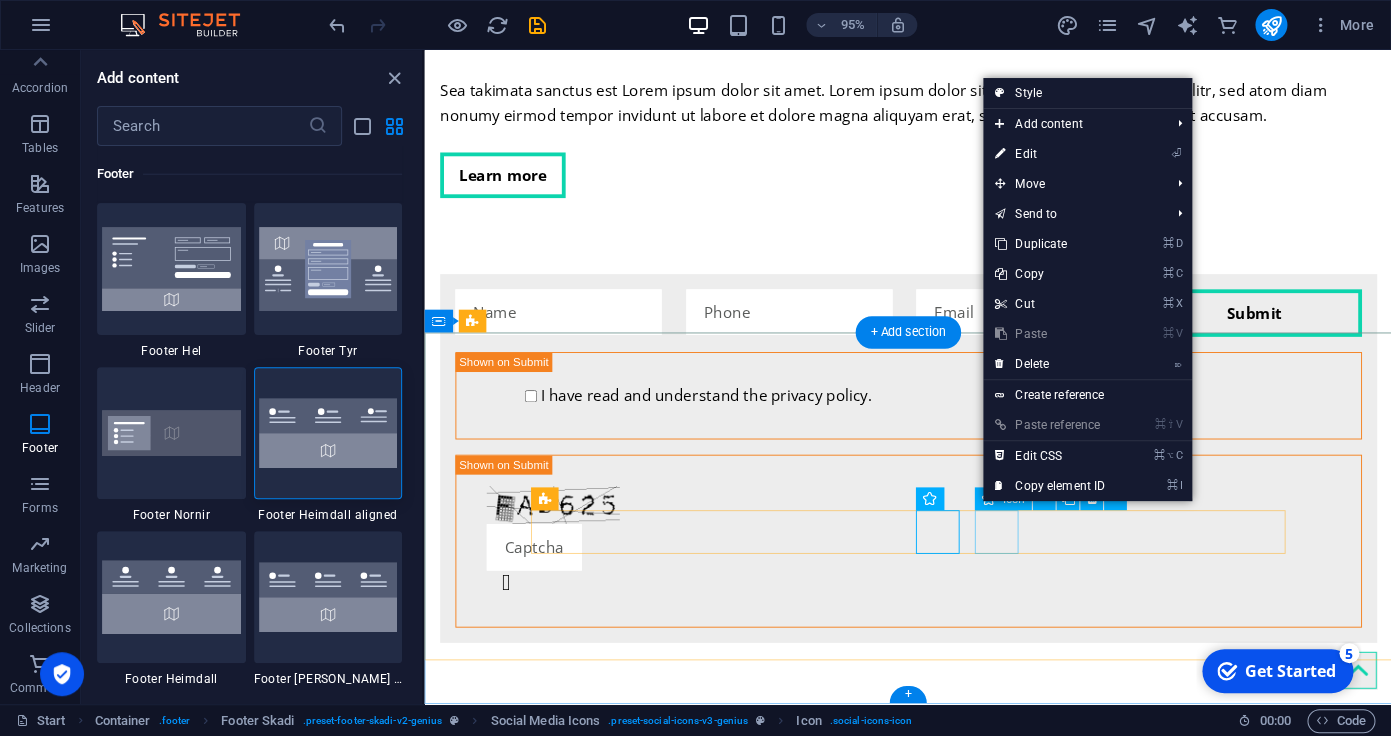 click at bounding box center [933, 5182] 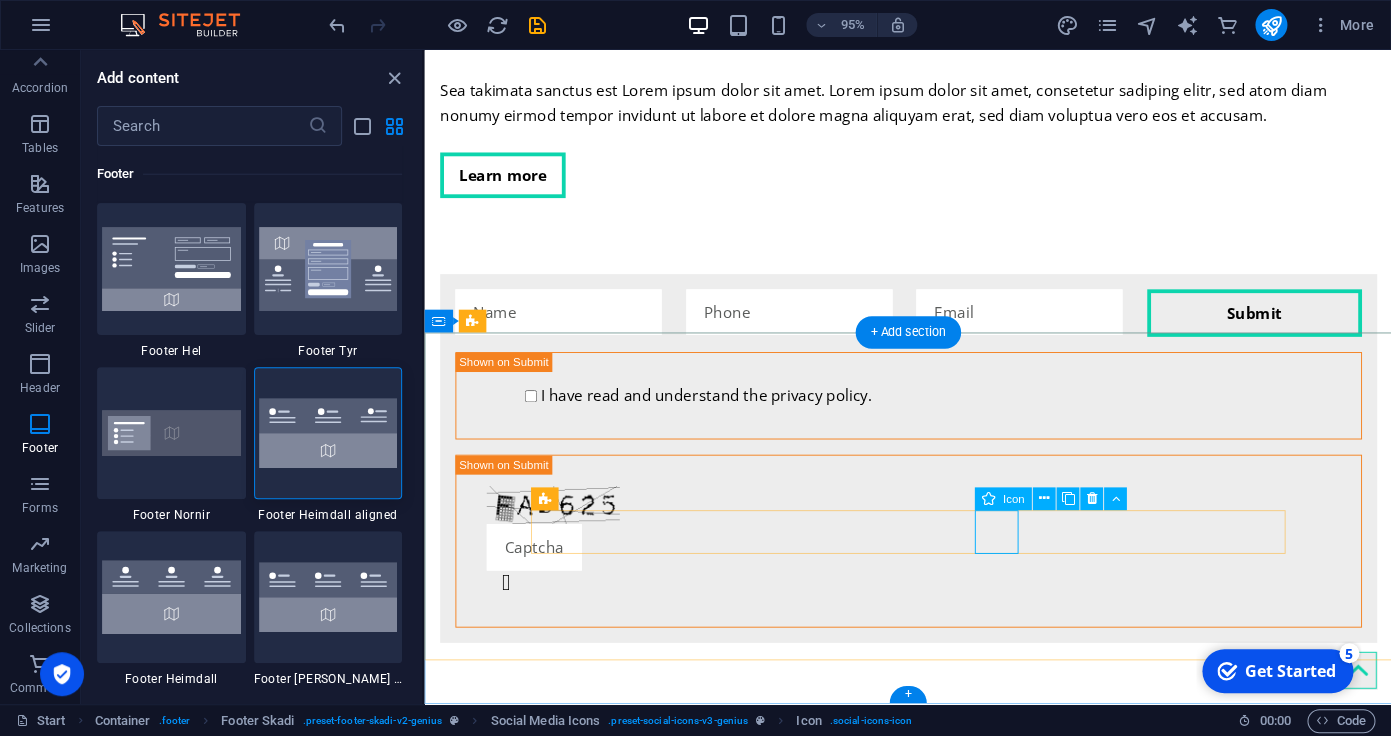 click at bounding box center [933, 5182] 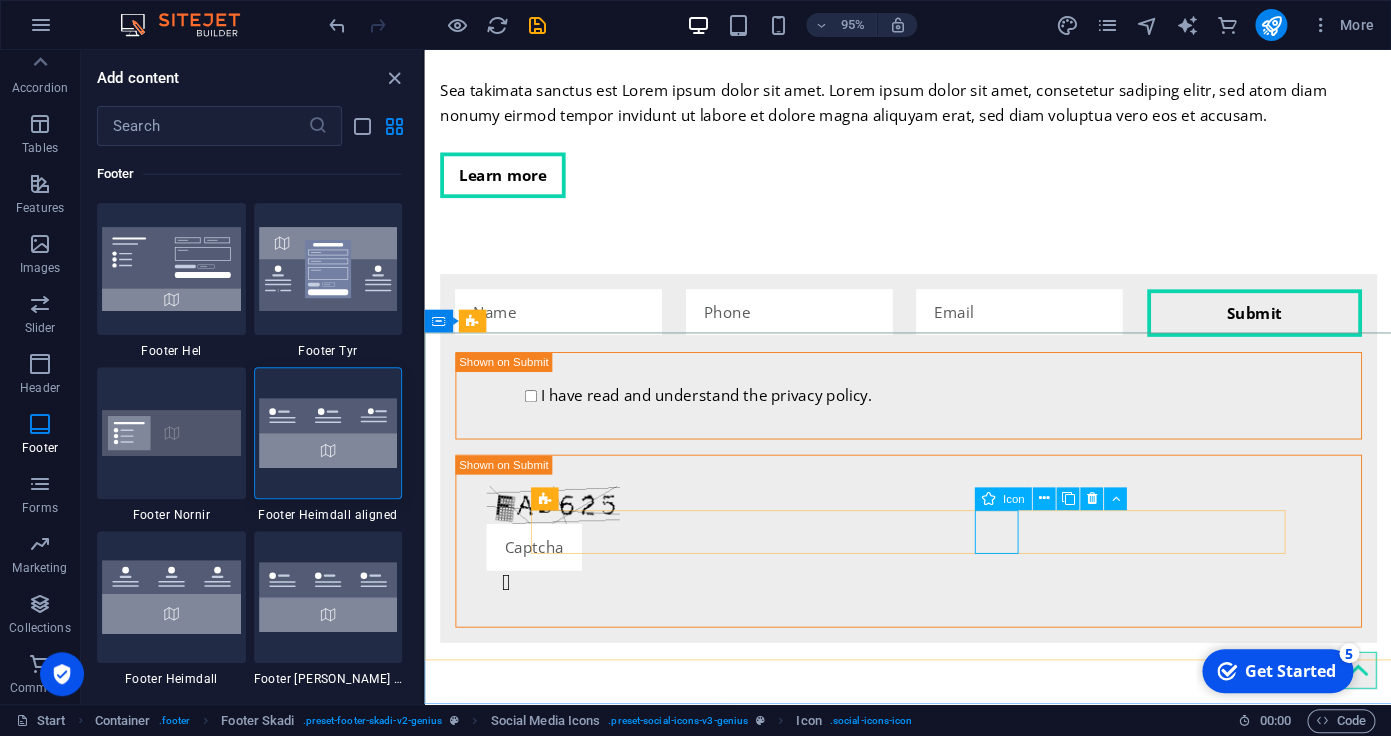 click on "Icon" at bounding box center [1003, 498] 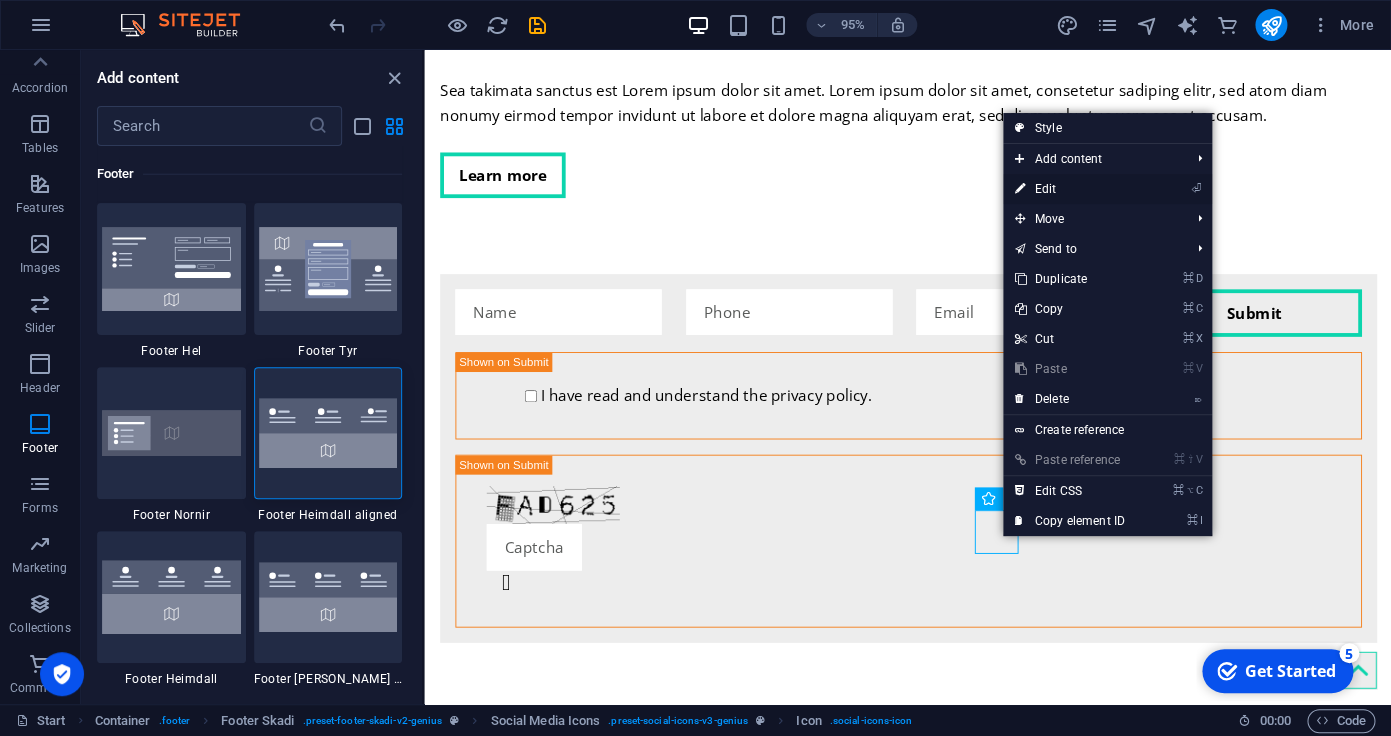 click on "⏎  Edit" at bounding box center (1070, 189) 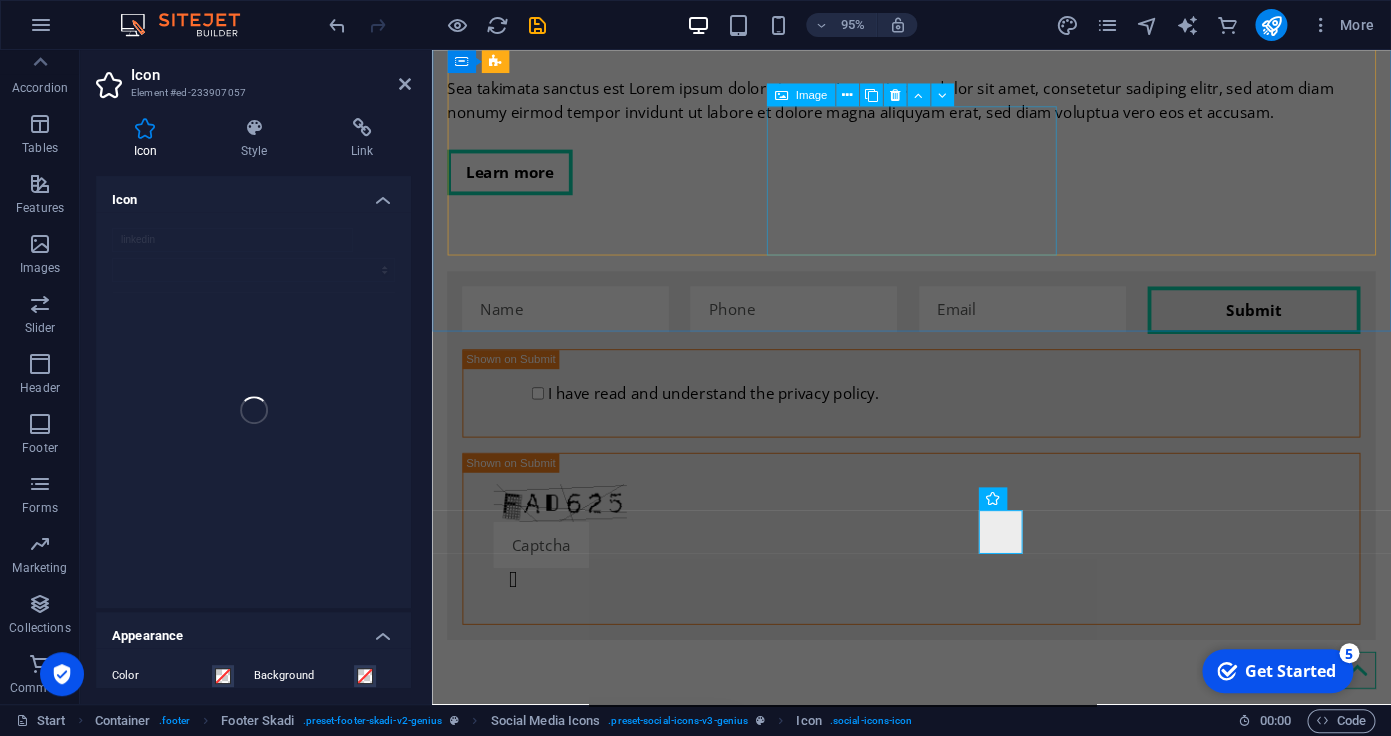 scroll, scrollTop: 307, scrollLeft: 0, axis: vertical 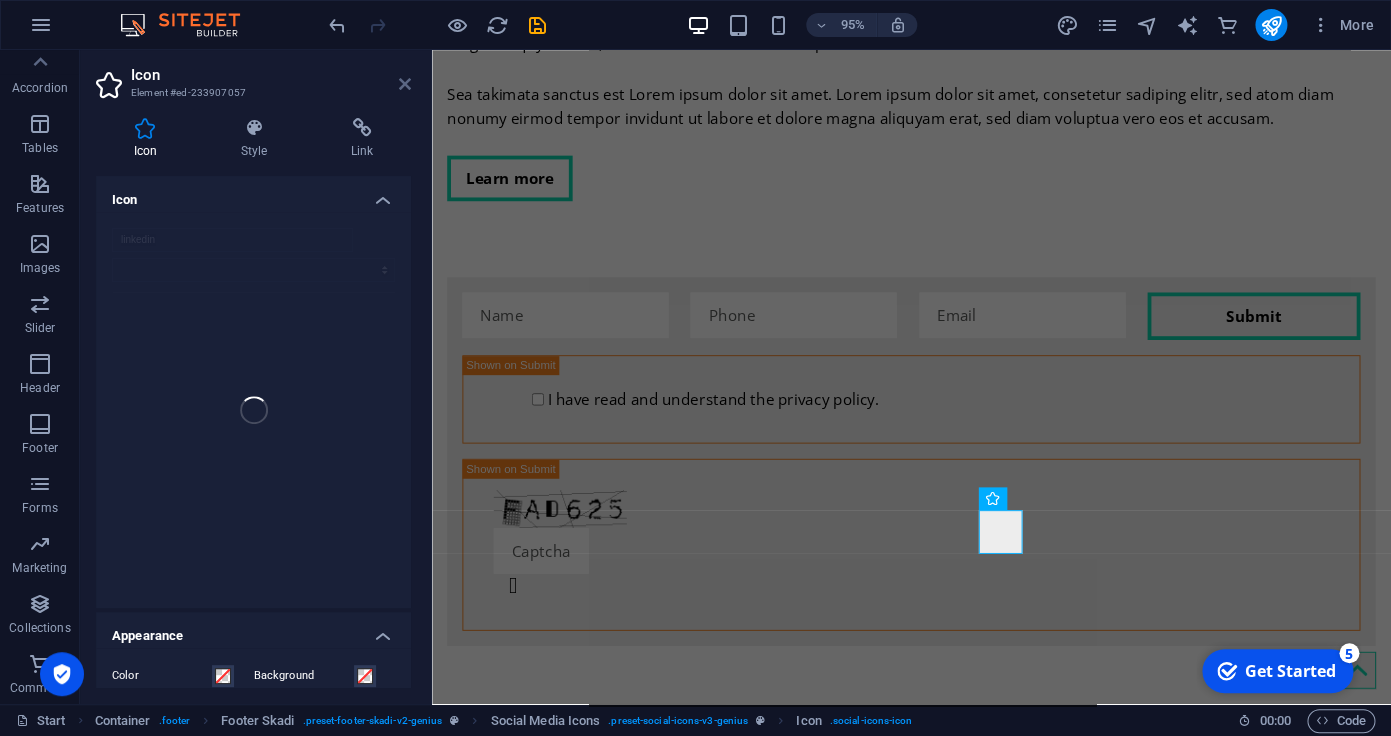 click at bounding box center (405, 84) 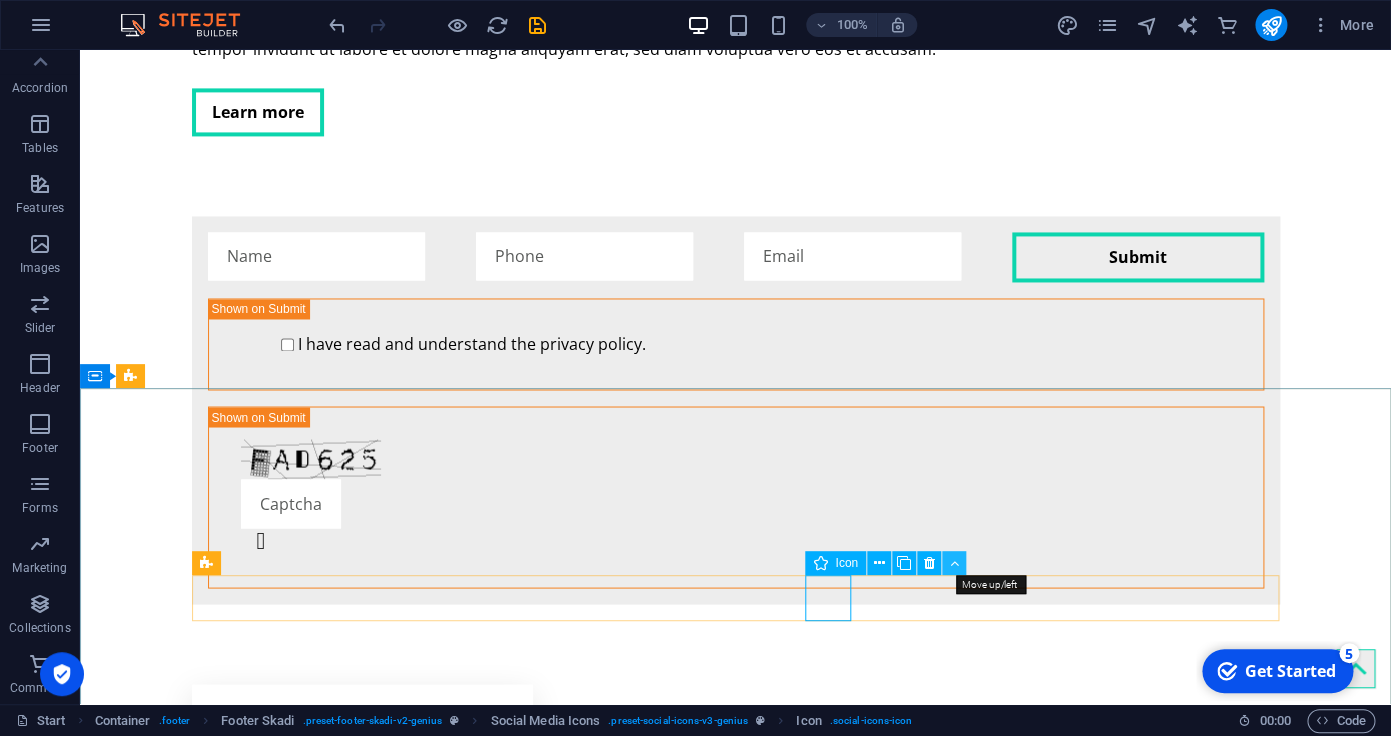 click at bounding box center [953, 563] 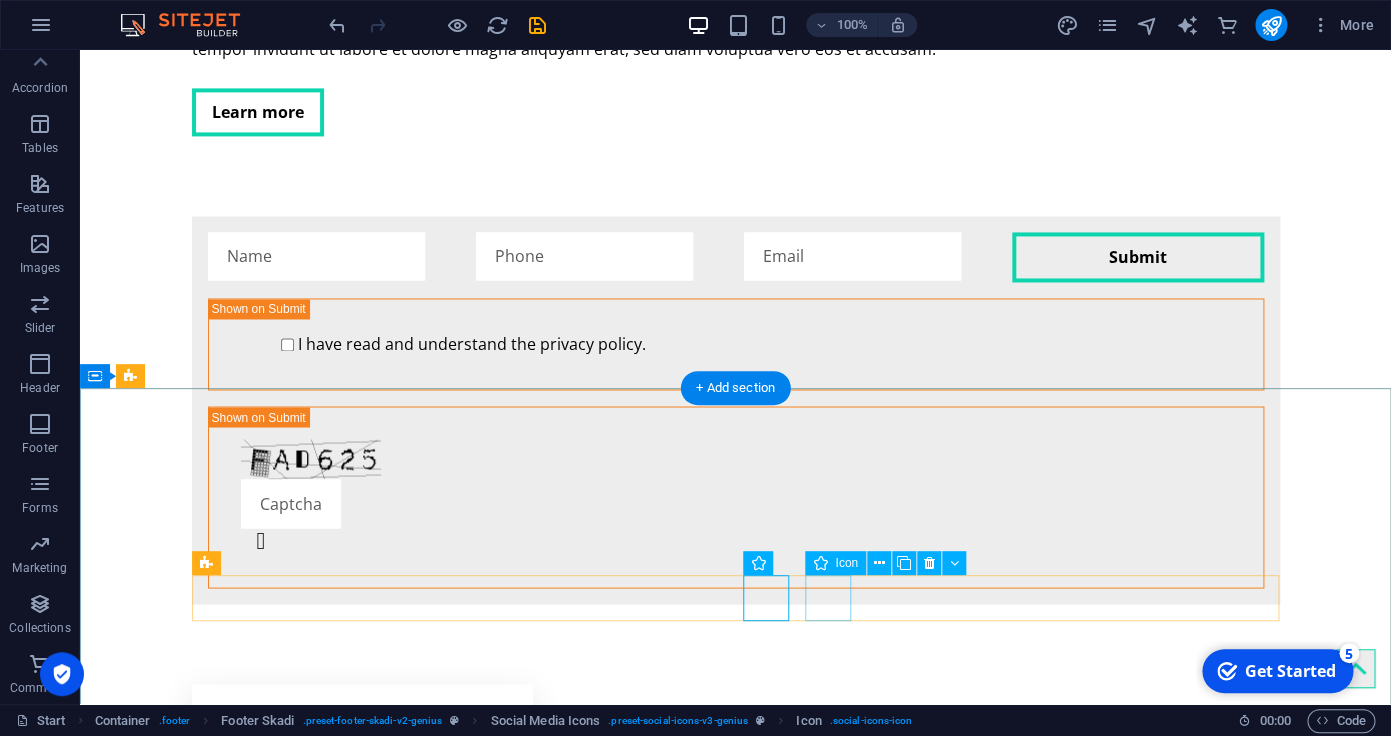 click at bounding box center [735, 5309] 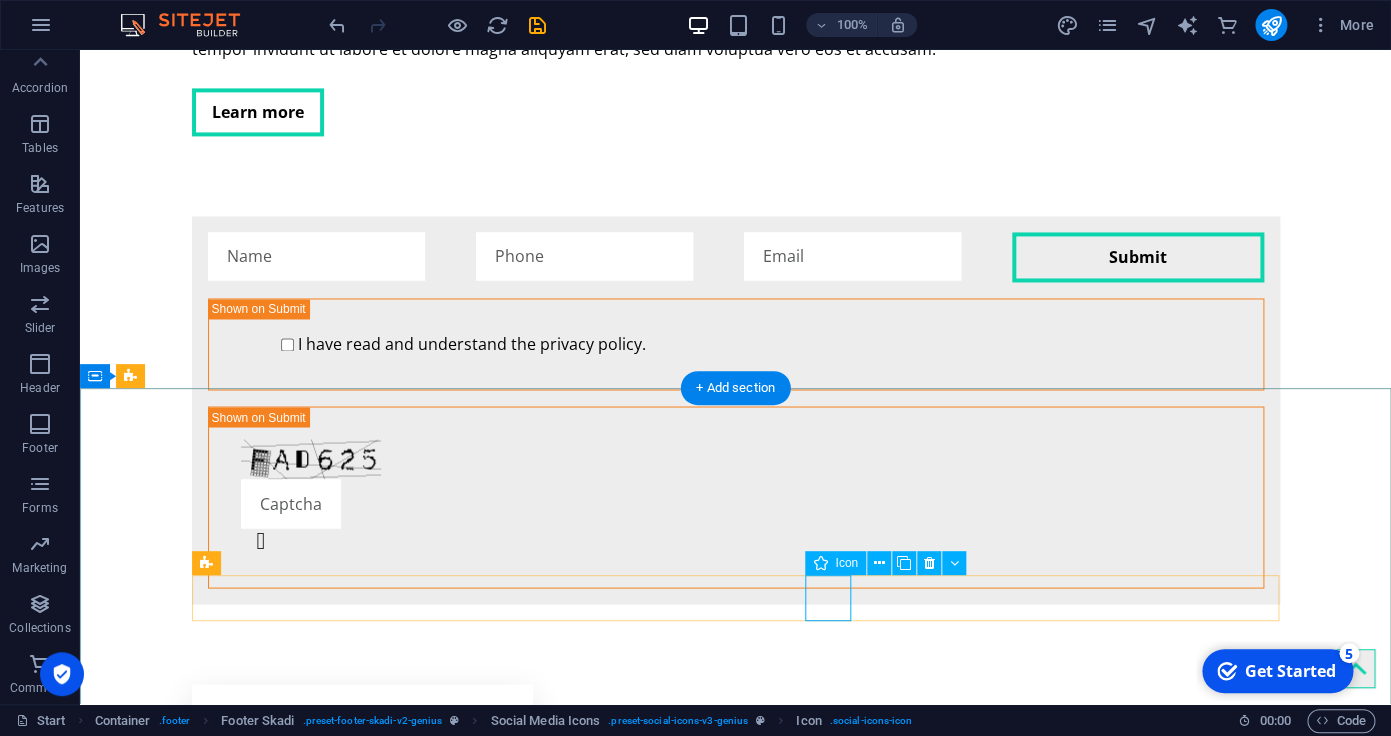 click at bounding box center [735, 5309] 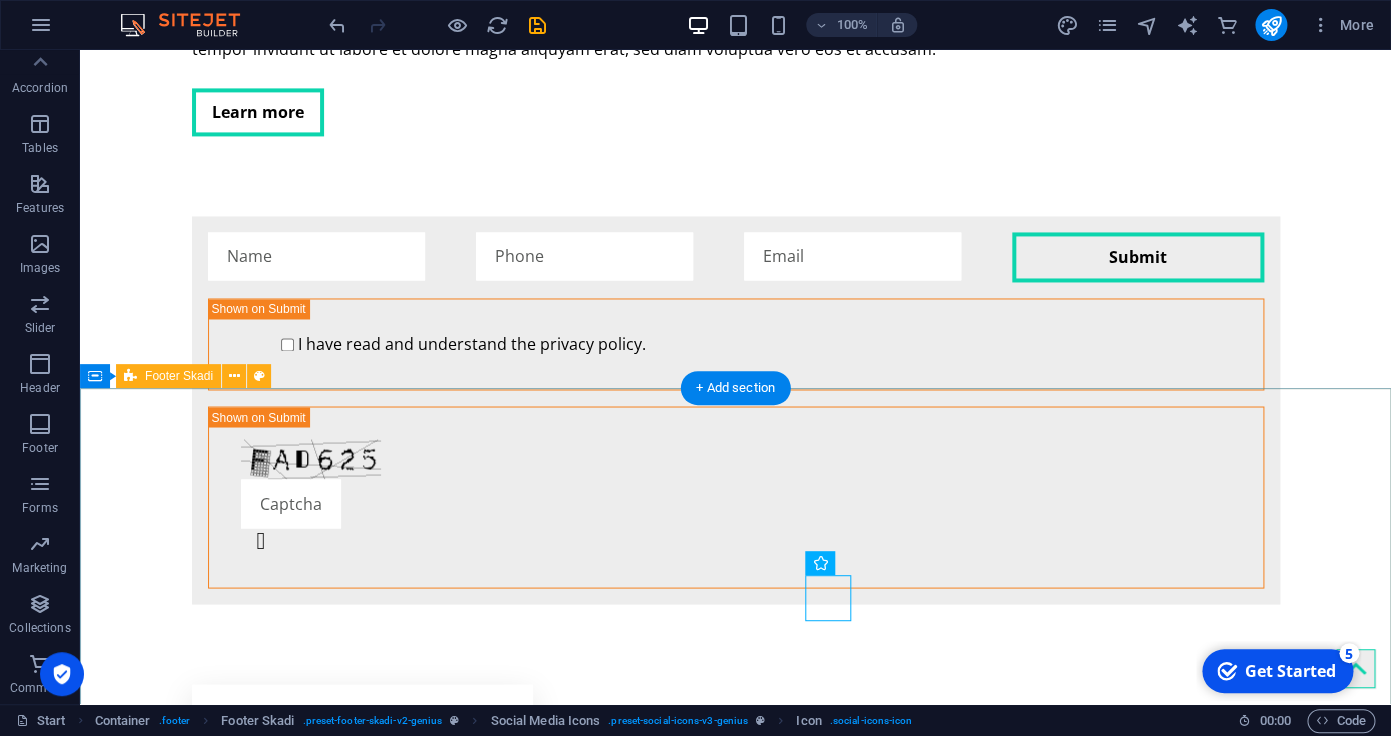 click at bounding box center (735, 5190) 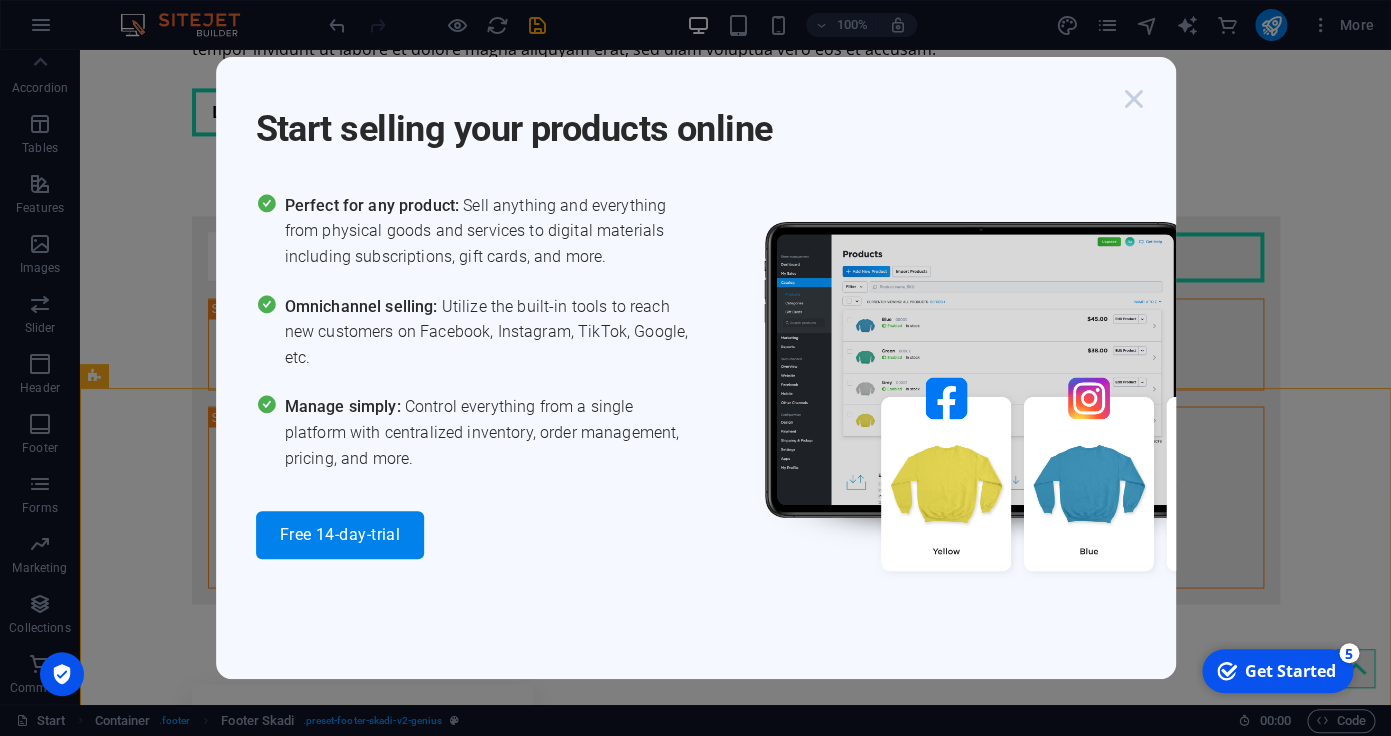 click at bounding box center [1134, 99] 